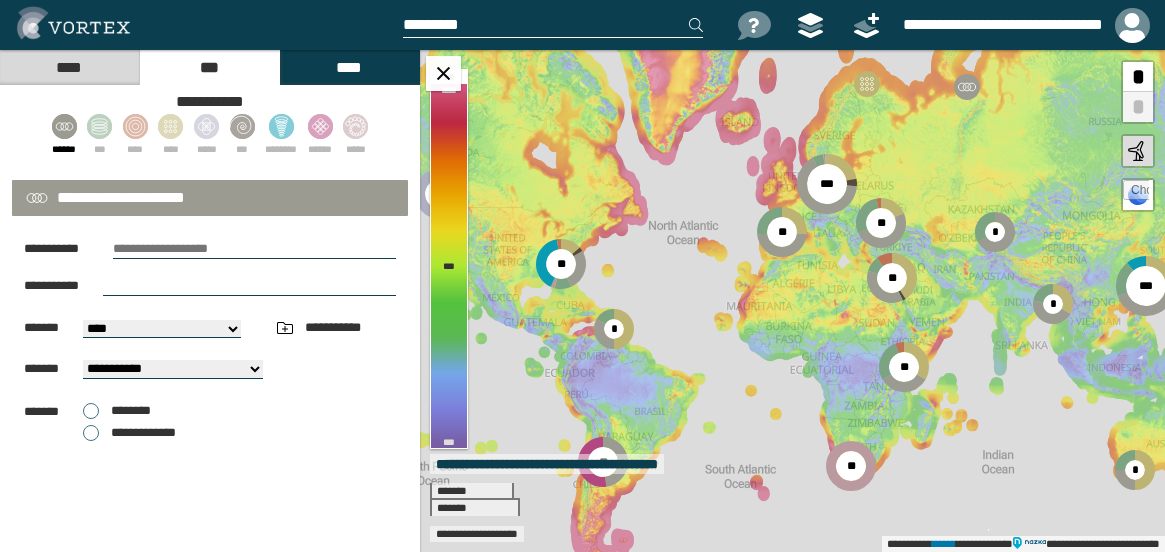 select on "*" 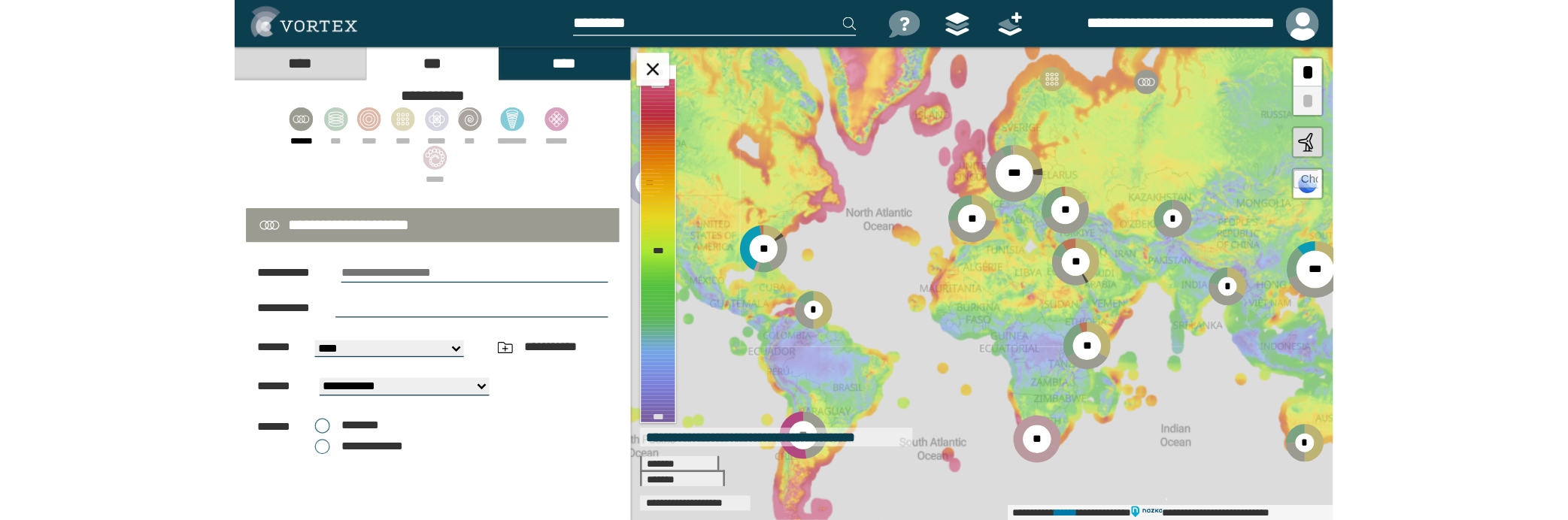 scroll, scrollTop: 0, scrollLeft: 0, axis: both 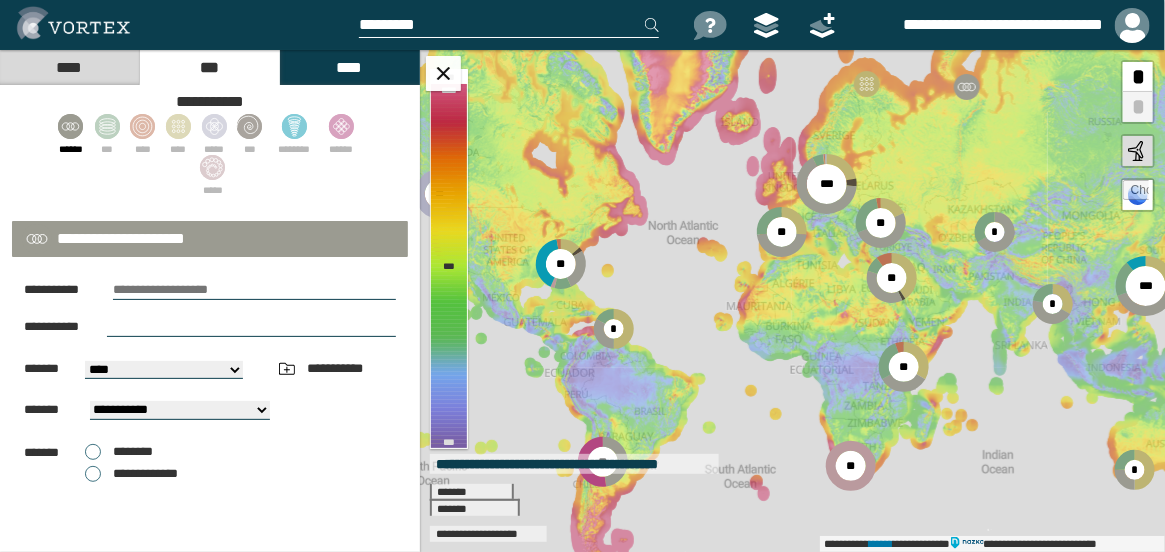 click on "***" at bounding box center [209, 67] 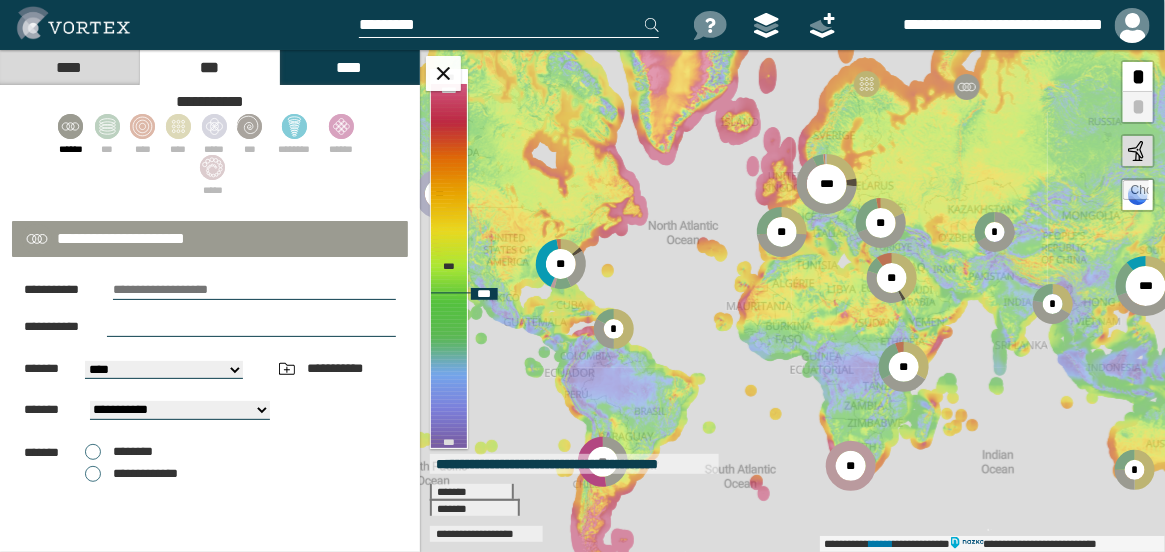 click at bounding box center [1136, 193] 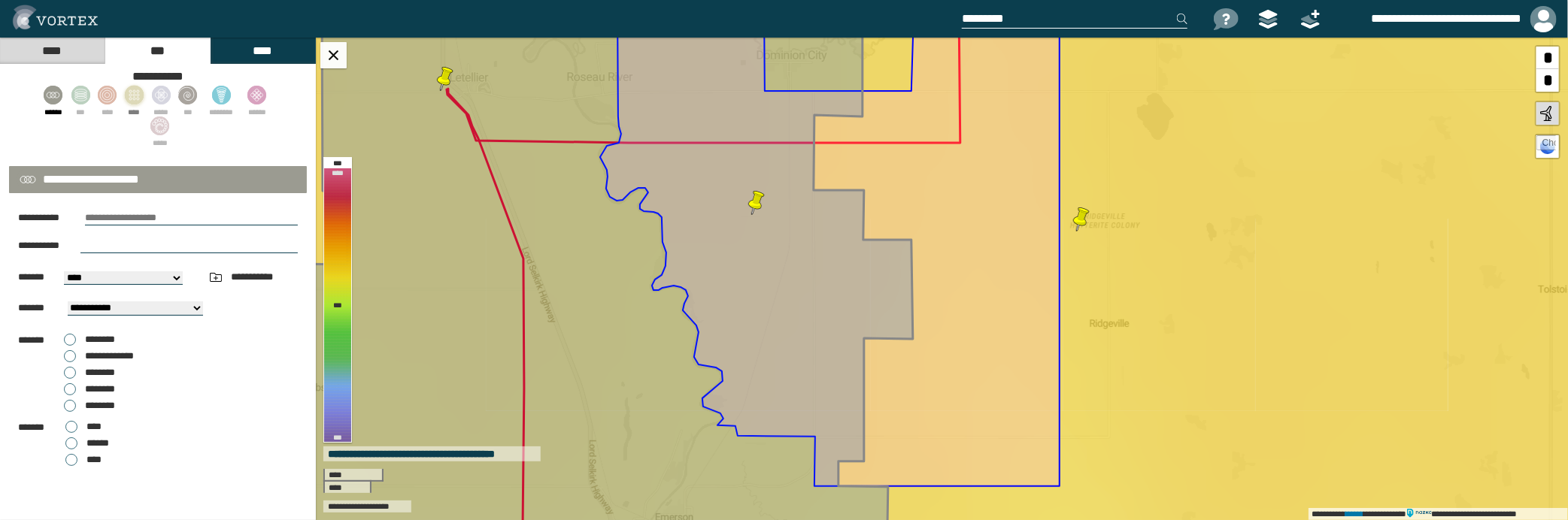 click 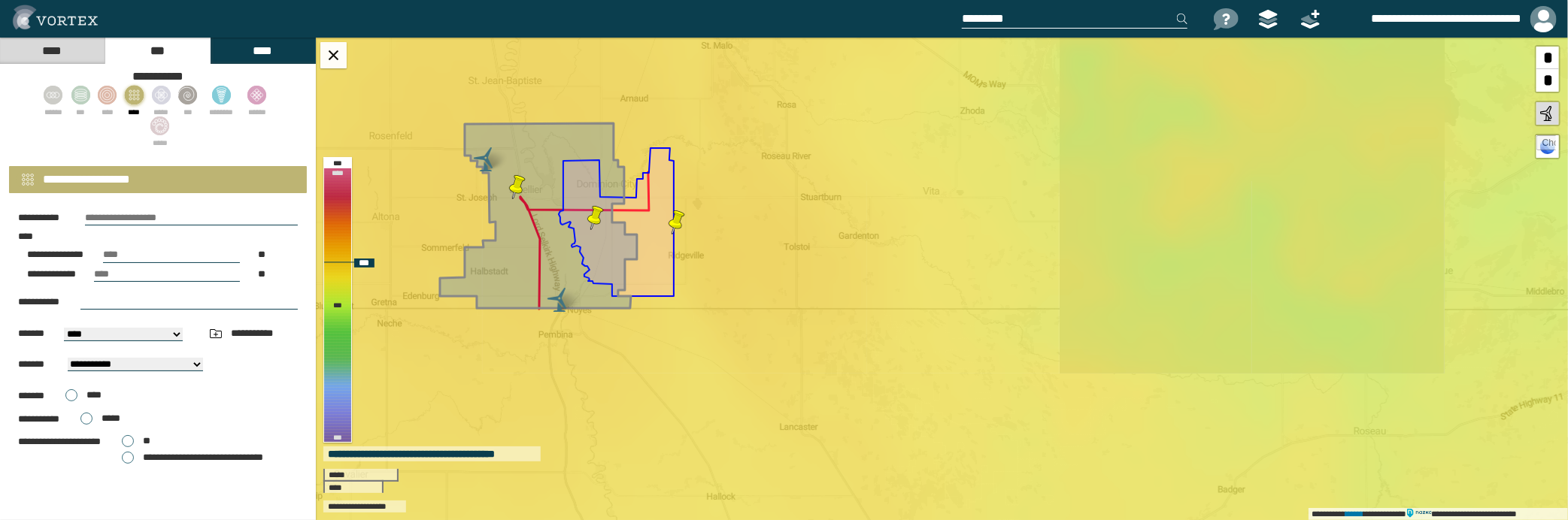 click on "**********" at bounding box center (942, 279) 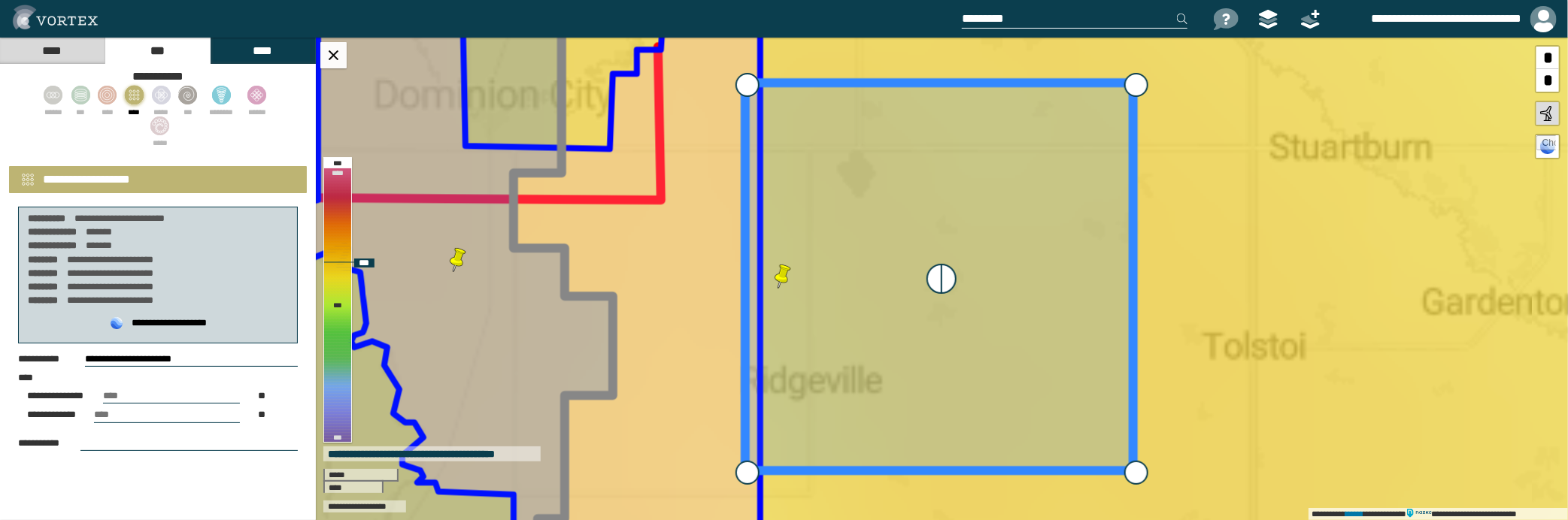 select on "**" 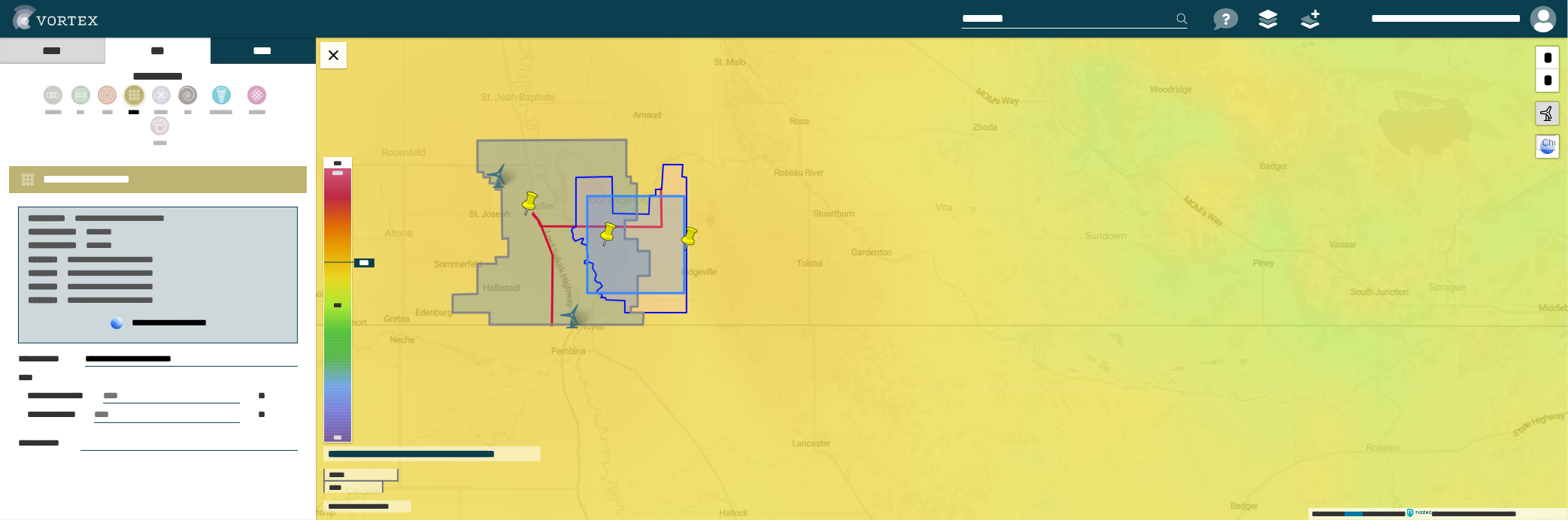 drag, startPoint x: 724, startPoint y: 213, endPoint x: 629, endPoint y: 211, distance: 95.02105 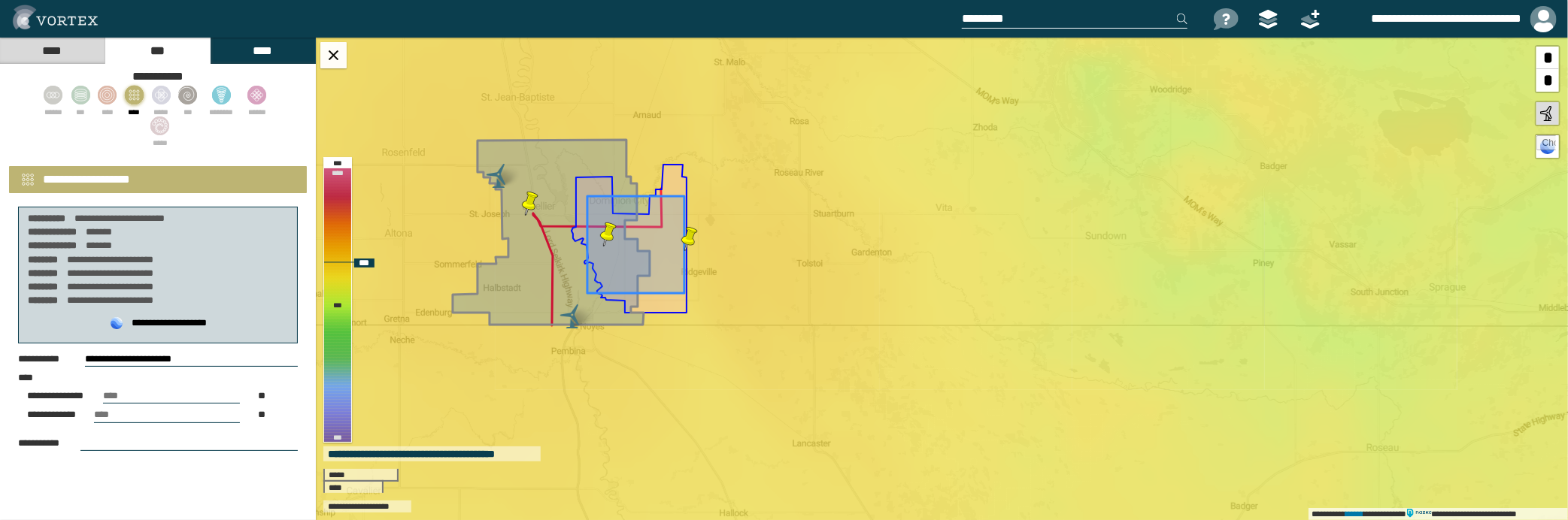 click 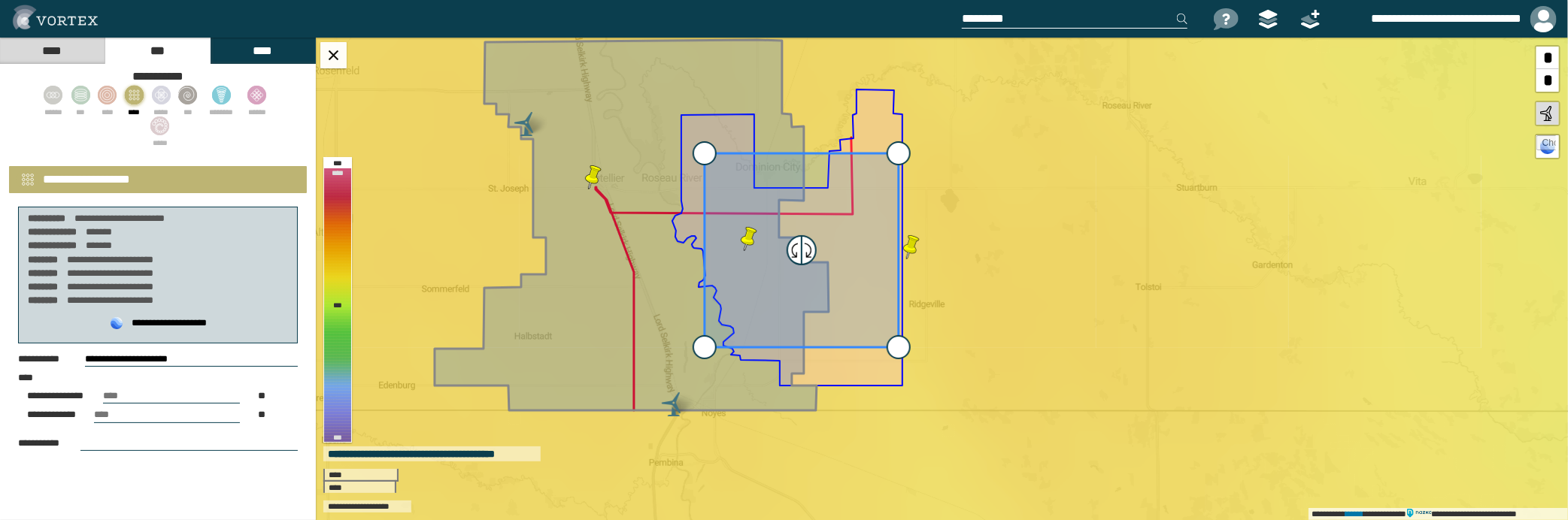 drag, startPoint x: 130, startPoint y: 397, endPoint x: 93, endPoint y: 401, distance: 37.21559 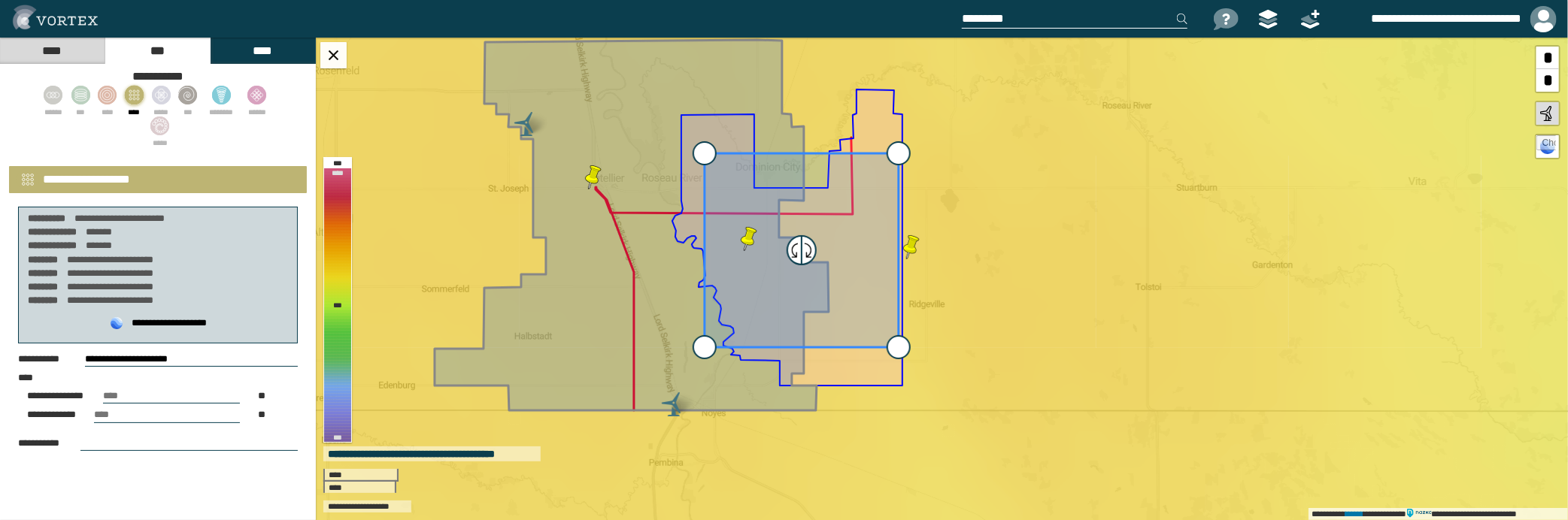 drag, startPoint x: 114, startPoint y: 393, endPoint x: 99, endPoint y: 394, distance: 15.033296 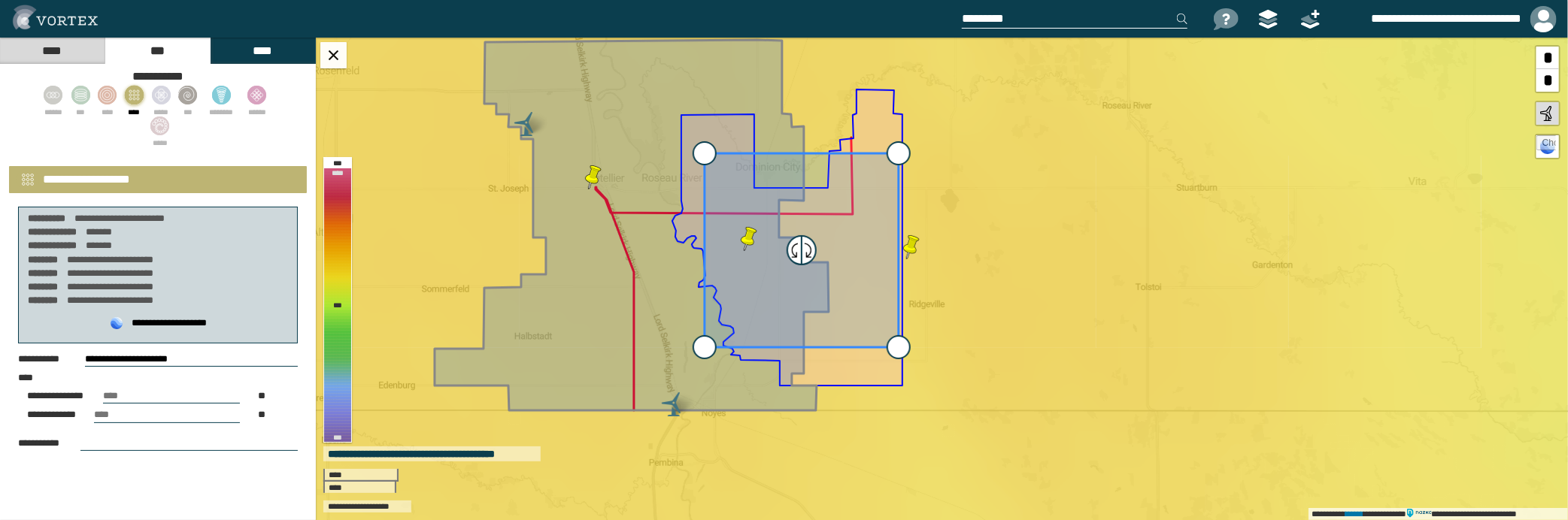 click on "**********" at bounding box center [167, 396] 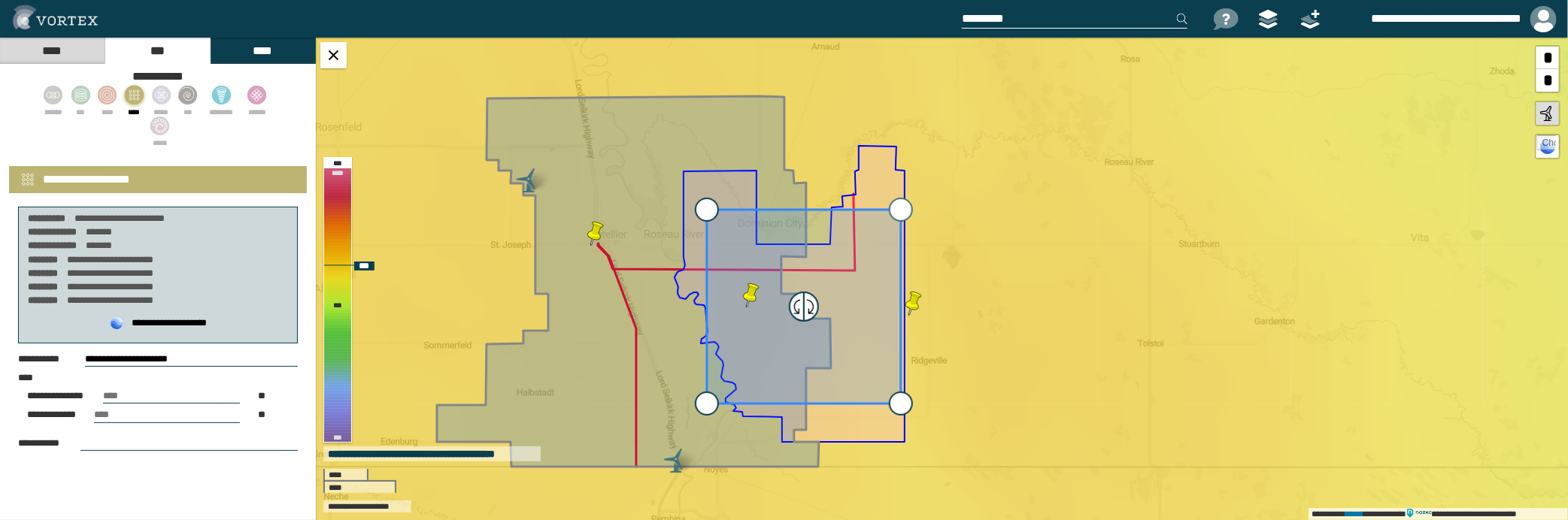 drag, startPoint x: 896, startPoint y: 152, endPoint x: 899, endPoint y: 208, distance: 56.0803 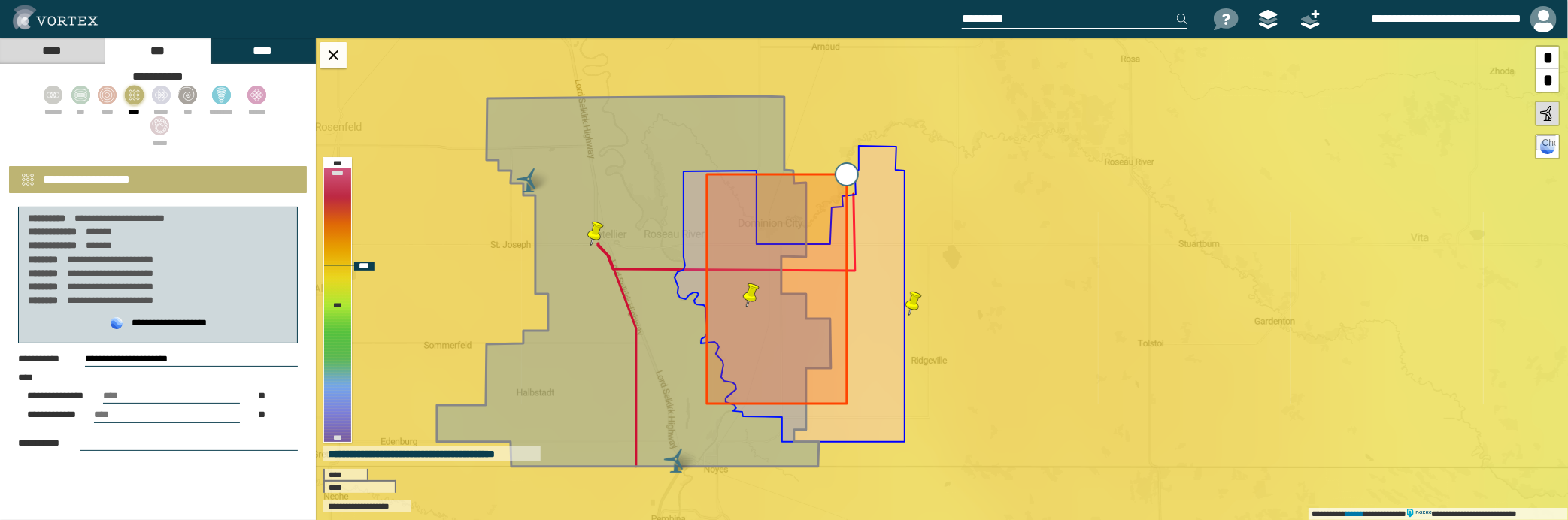 type on "**********" 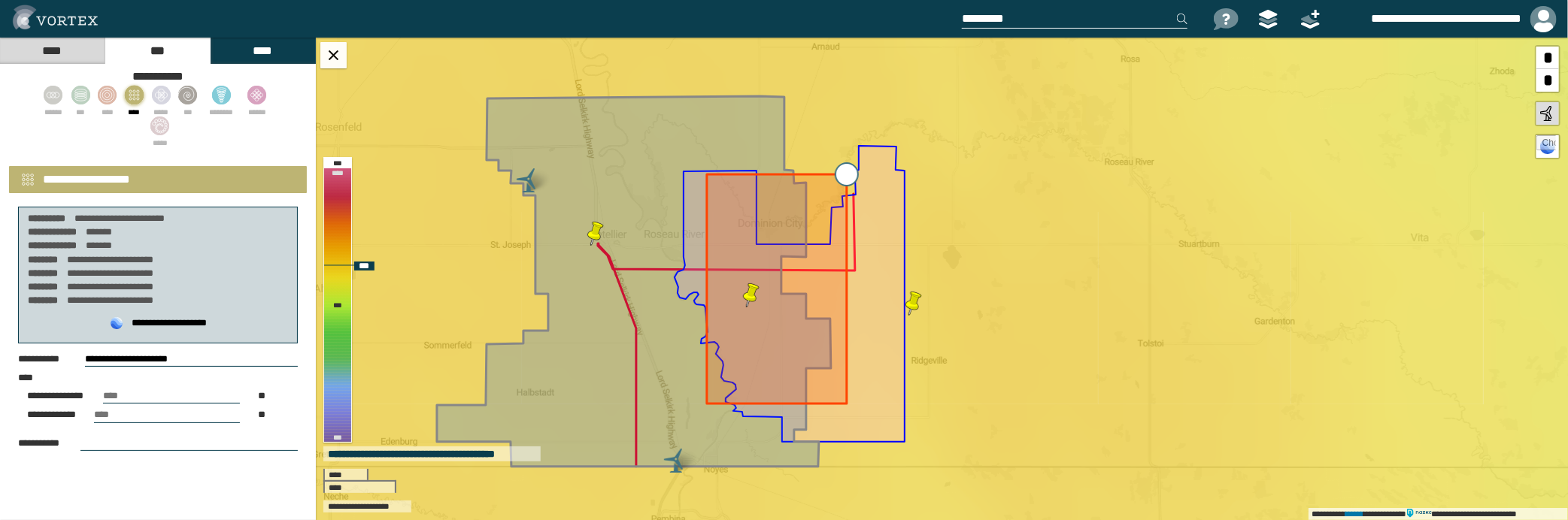 type on "*******" 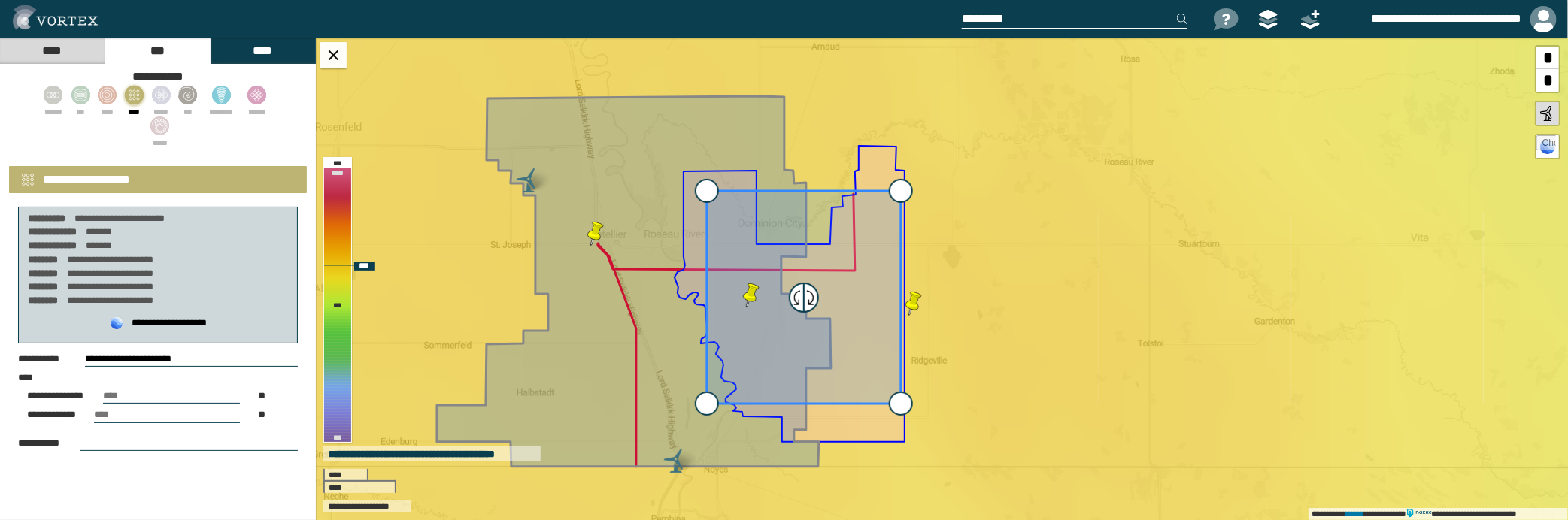 drag, startPoint x: 904, startPoint y: 212, endPoint x: 829, endPoint y: 193, distance: 77.36924 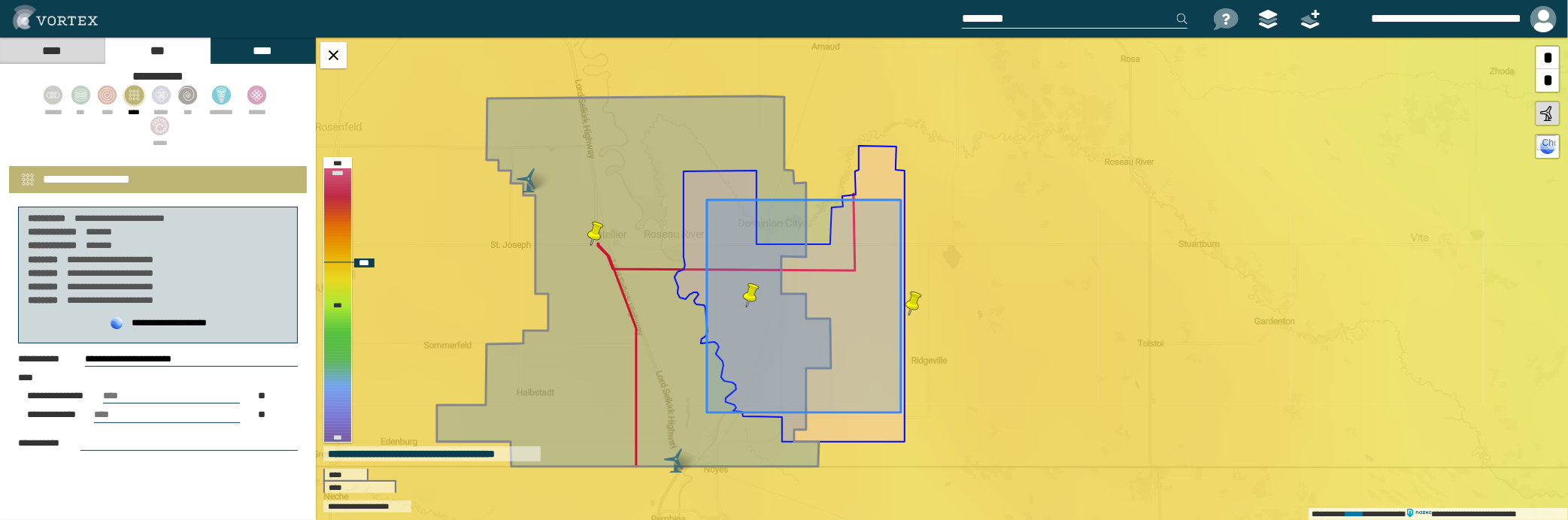 drag, startPoint x: 799, startPoint y: 222, endPoint x: 798, endPoint y: 231, distance: 9.055385 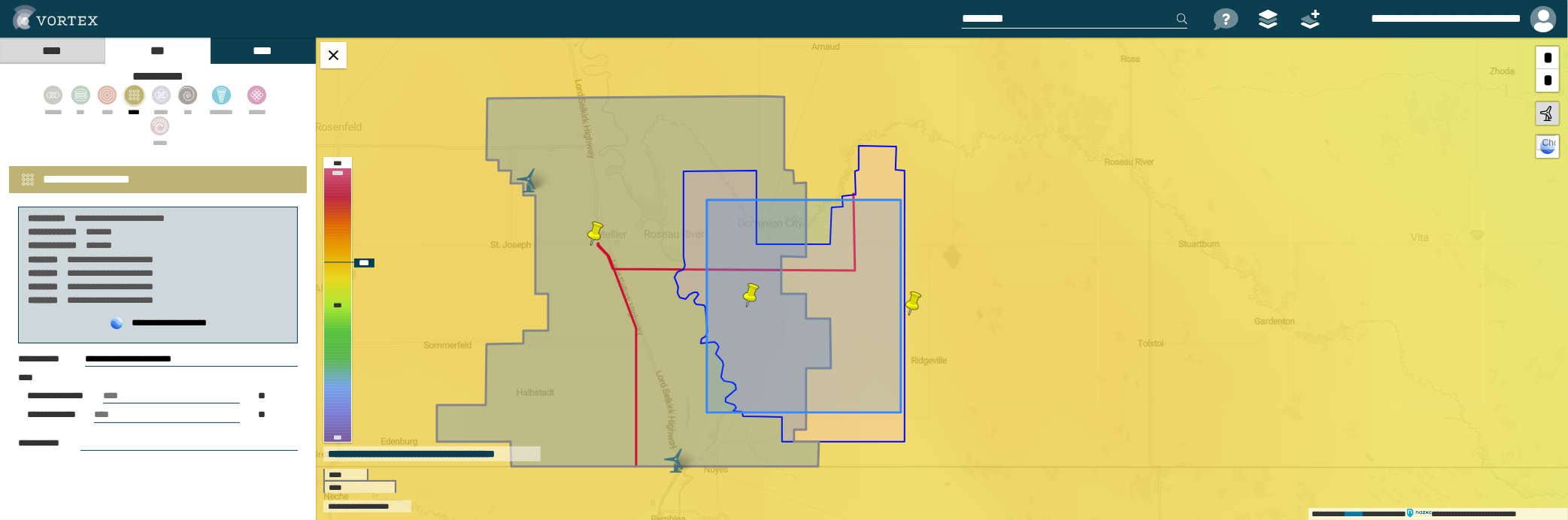 click 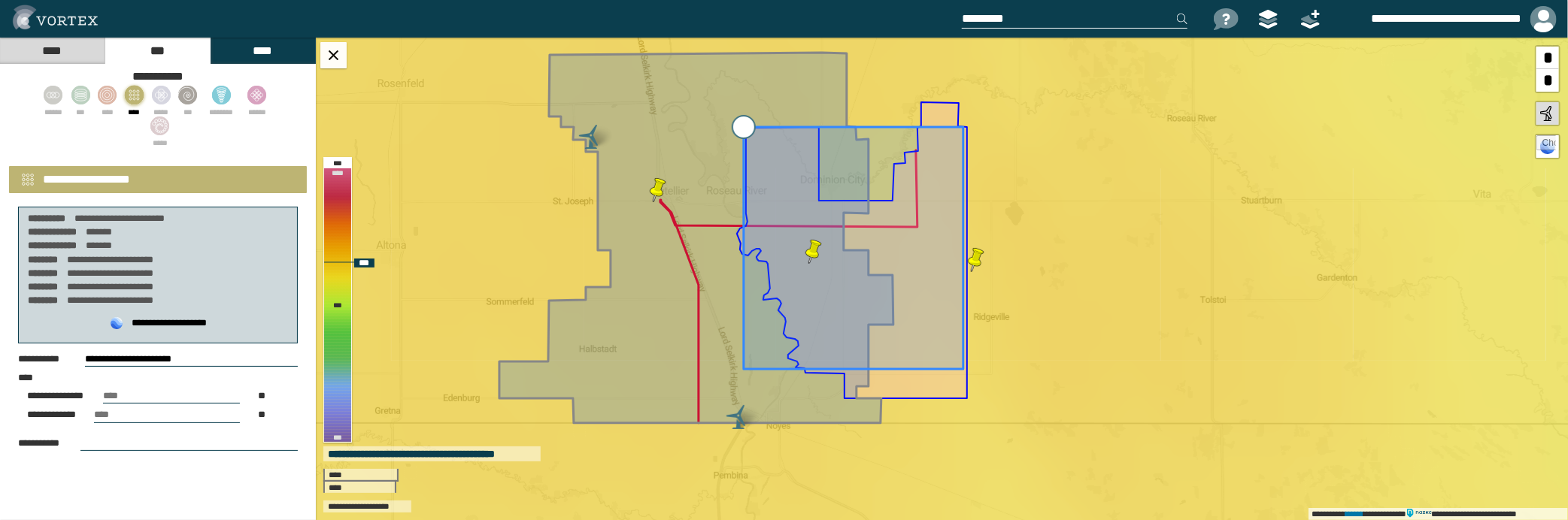 drag, startPoint x: 772, startPoint y: 156, endPoint x: 746, endPoint y: 125, distance: 40.45986 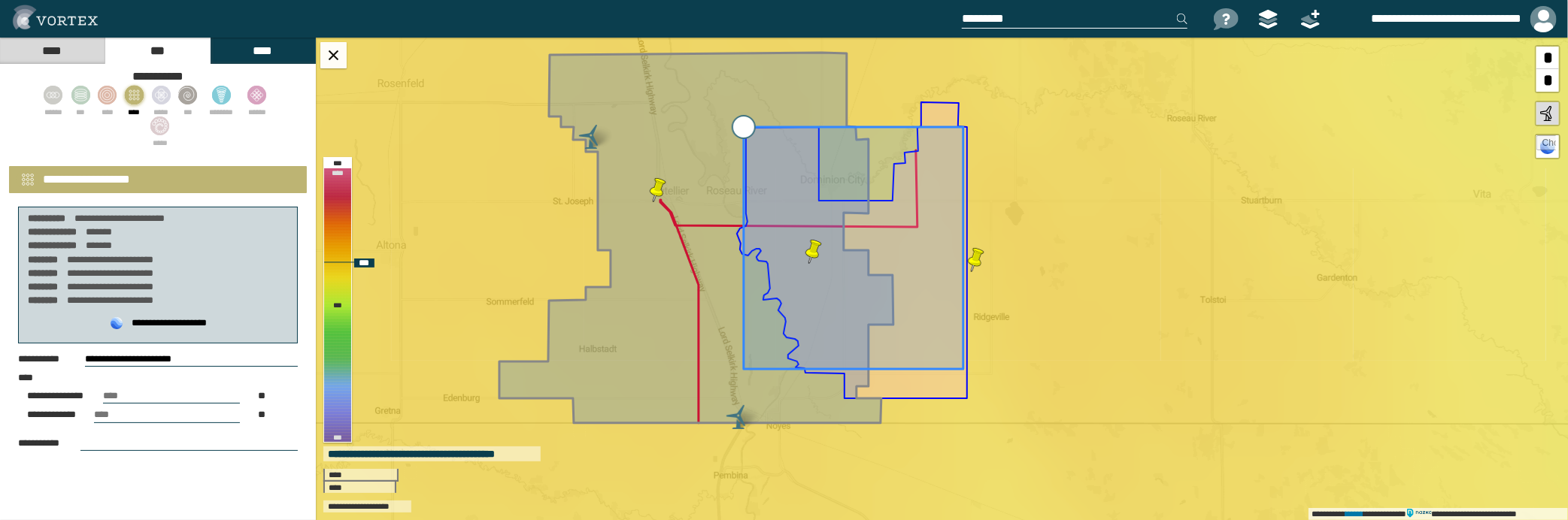 type on "**********" 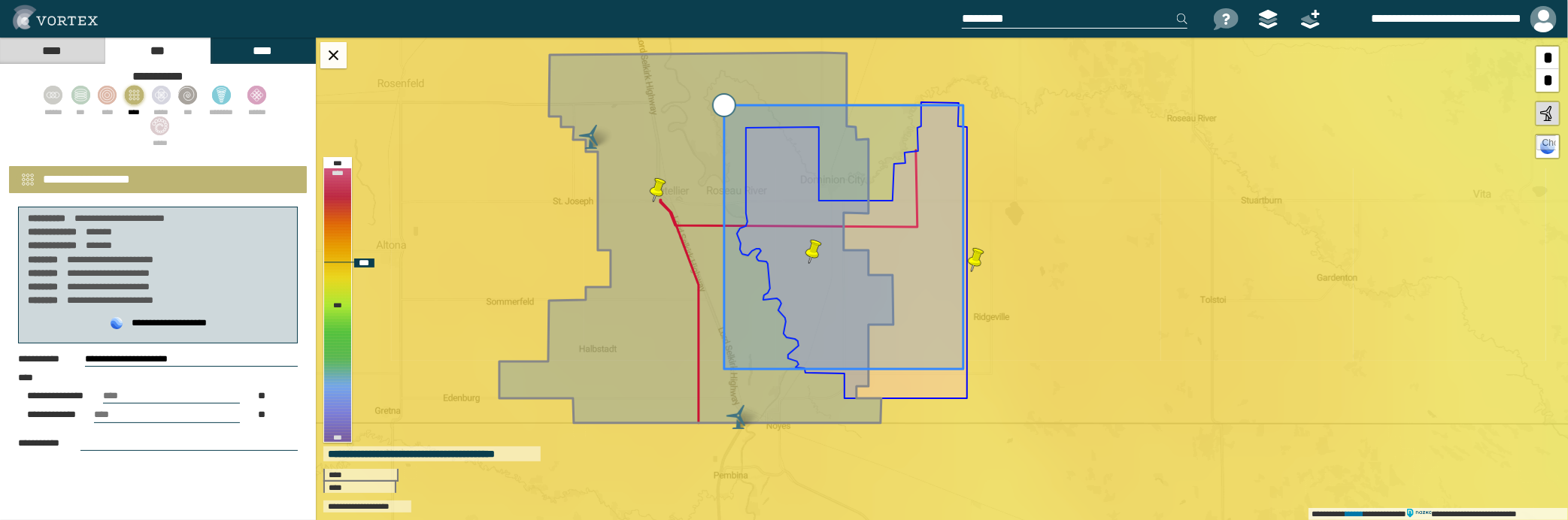 drag, startPoint x: 745, startPoint y: 126, endPoint x: 726, endPoint y: 106, distance: 27.586228 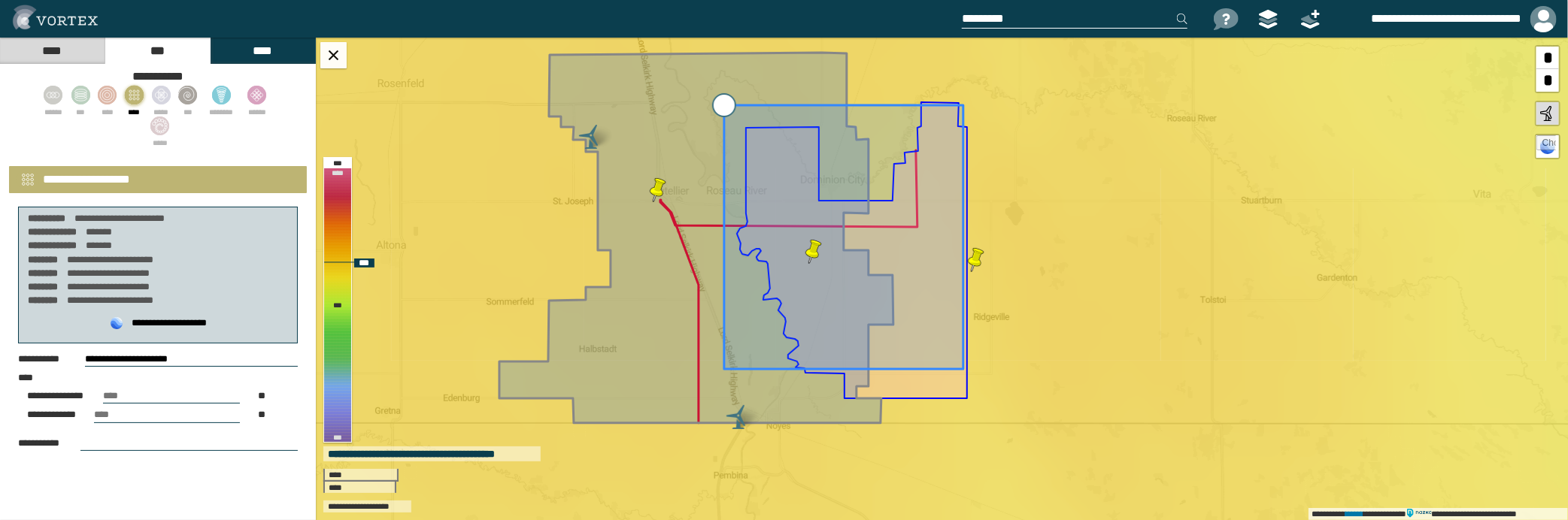 type on "**********" 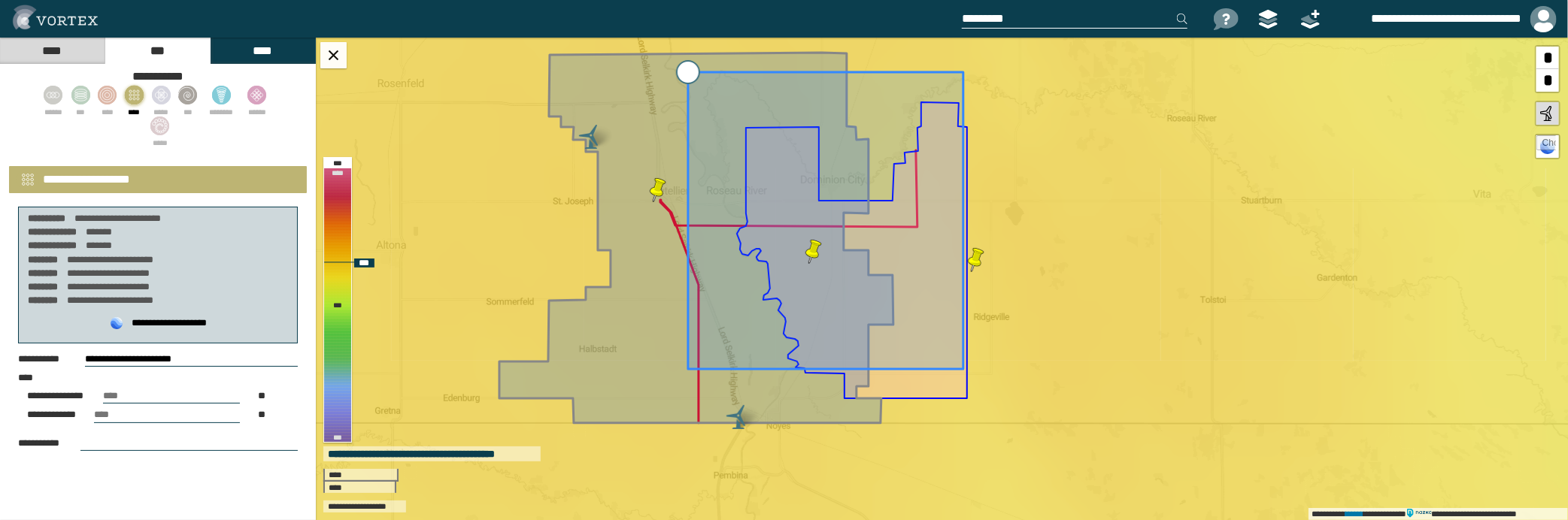 drag, startPoint x: 726, startPoint y: 106, endPoint x: 690, endPoint y: 73, distance: 48.83646 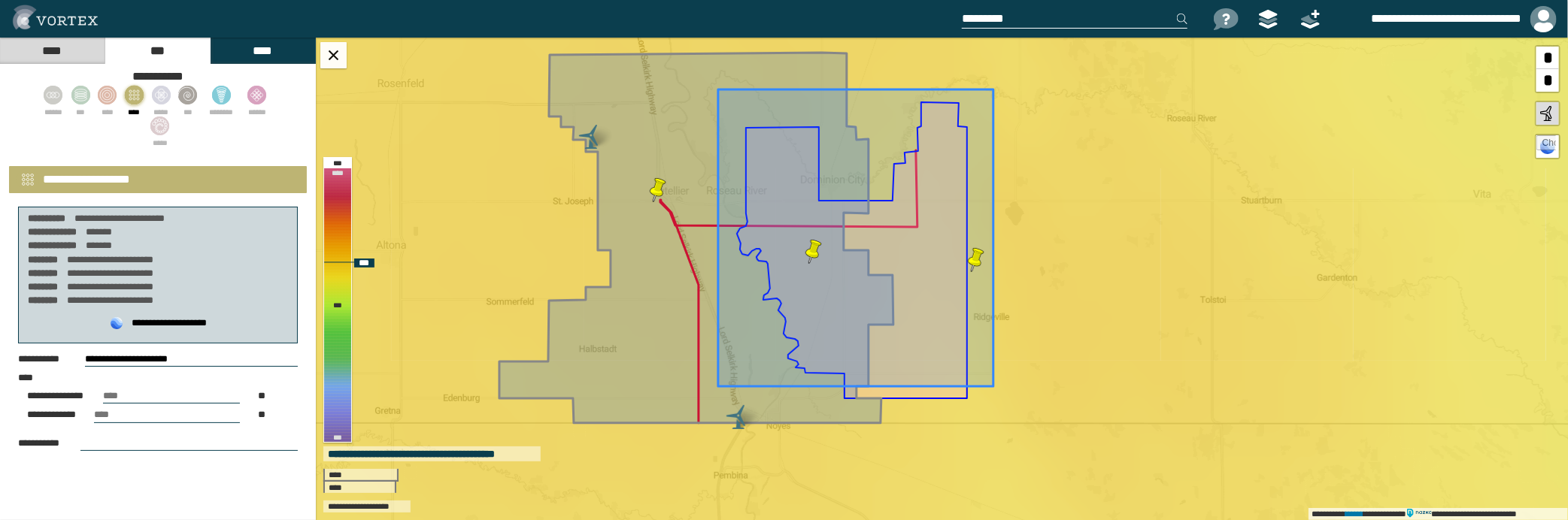 drag, startPoint x: 741, startPoint y: 126, endPoint x: 771, endPoint y: 144, distance: 34.985711 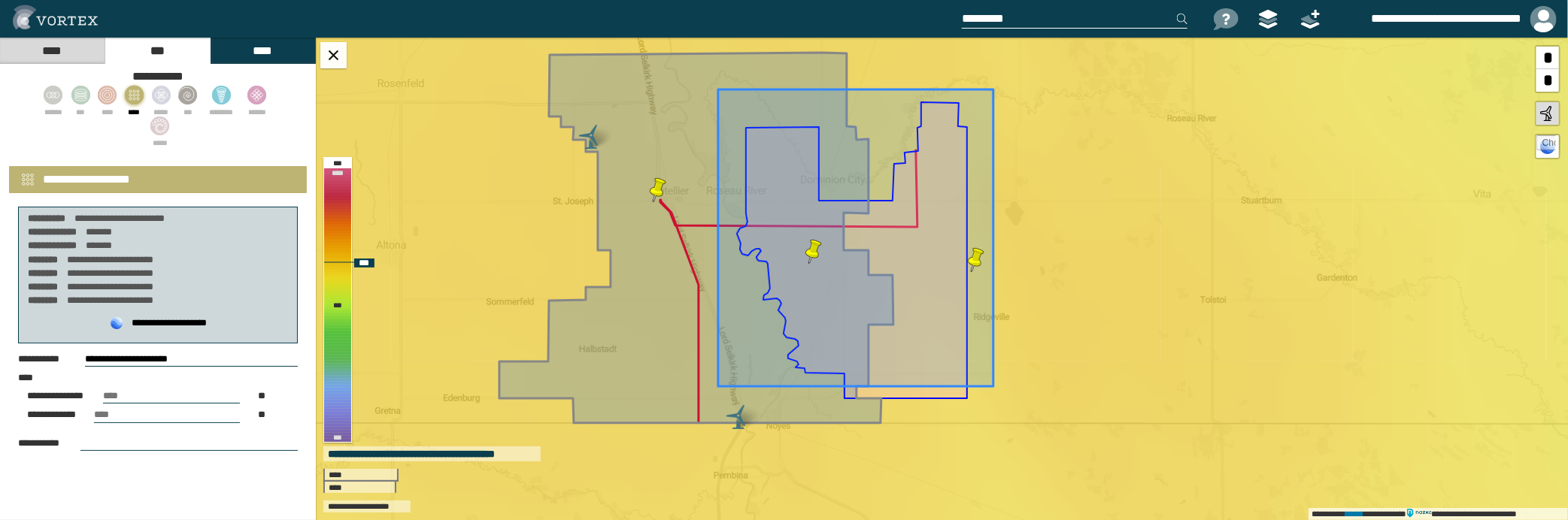 click 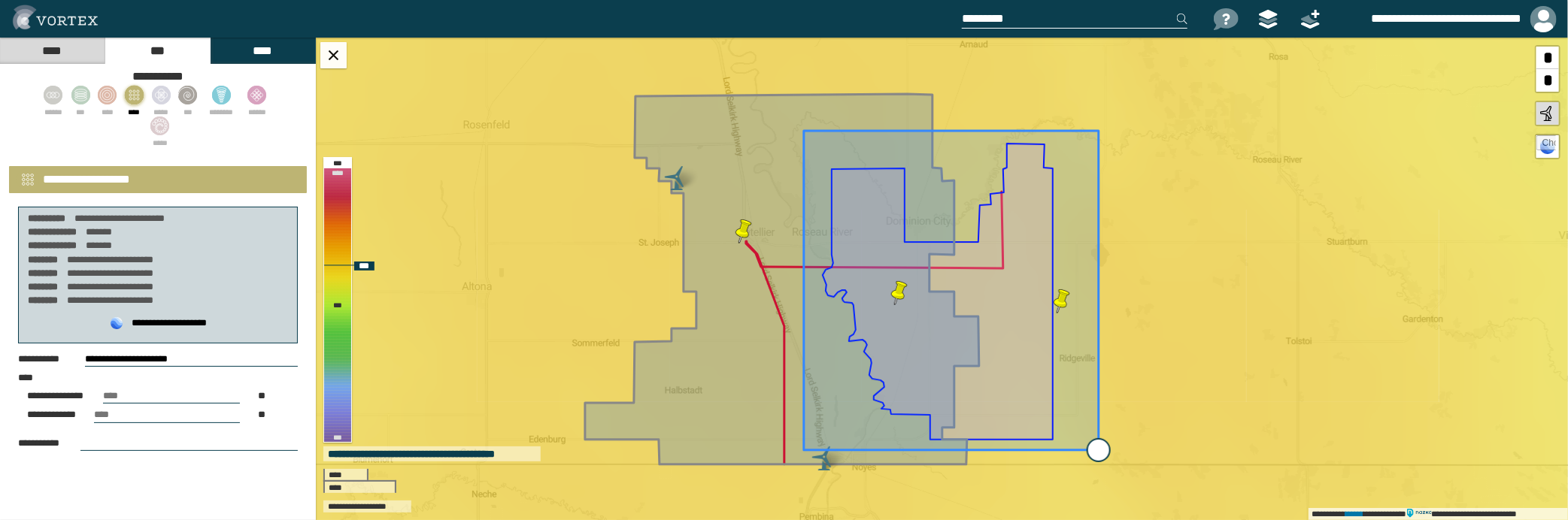 drag, startPoint x: 1082, startPoint y: 427, endPoint x: 1107, endPoint y: 453, distance: 36.069378 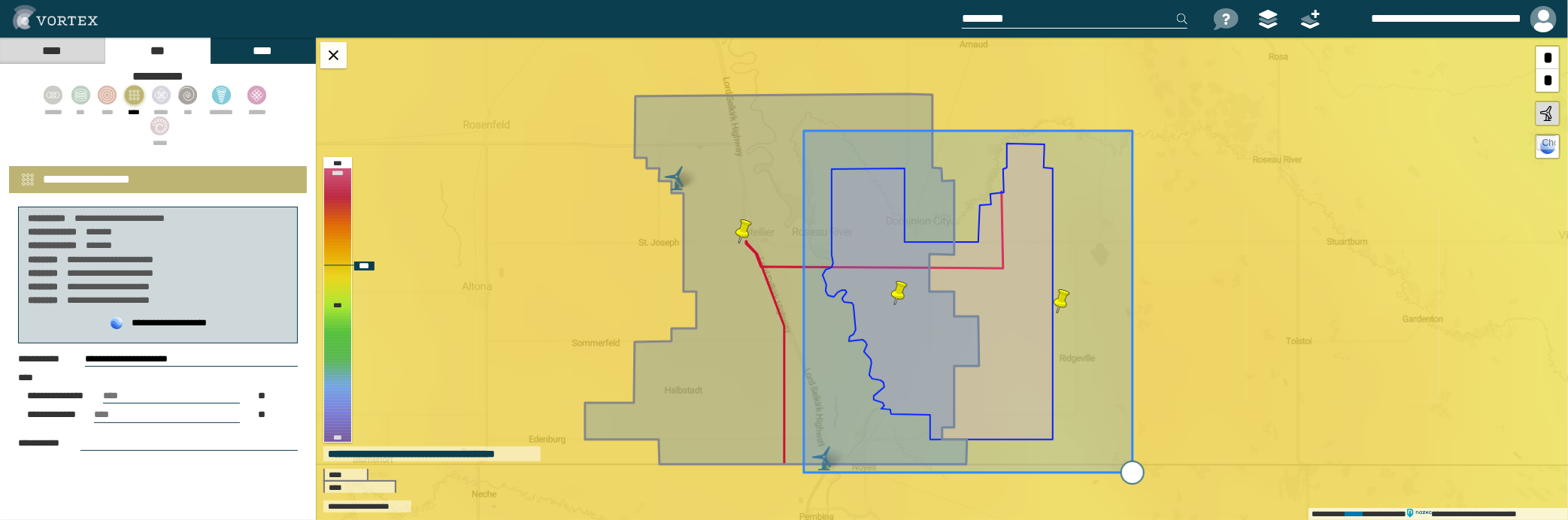 drag, startPoint x: 1102, startPoint y: 452, endPoint x: 1132, endPoint y: 471, distance: 35.51056 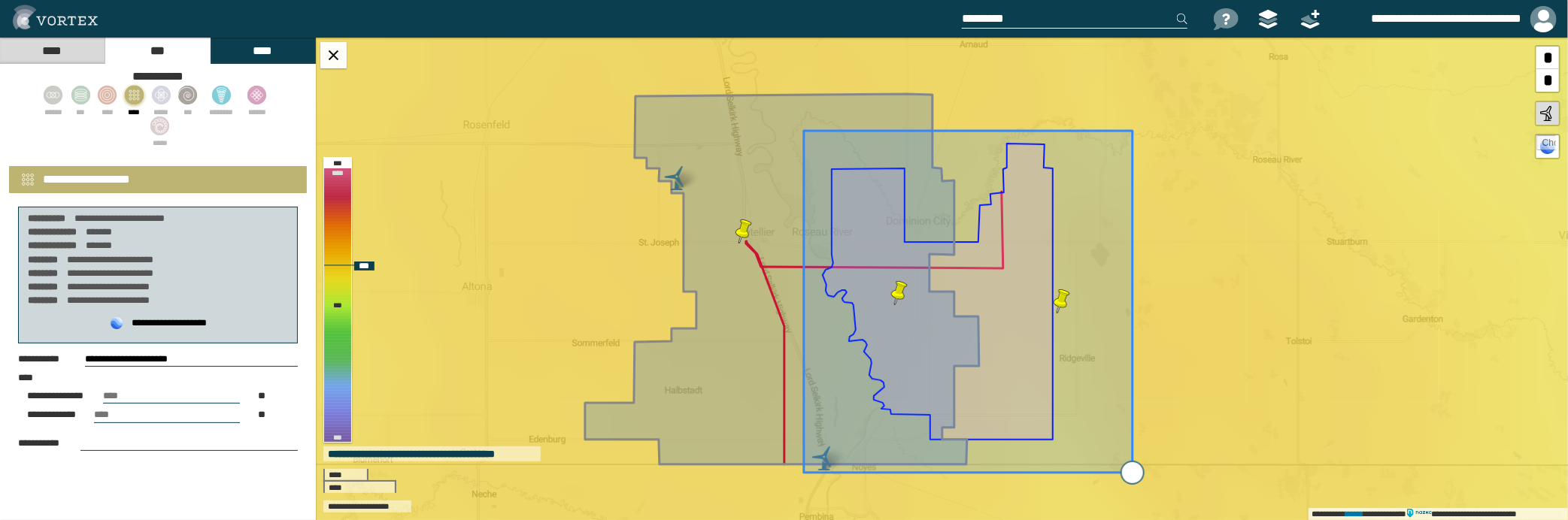 type on "**********" 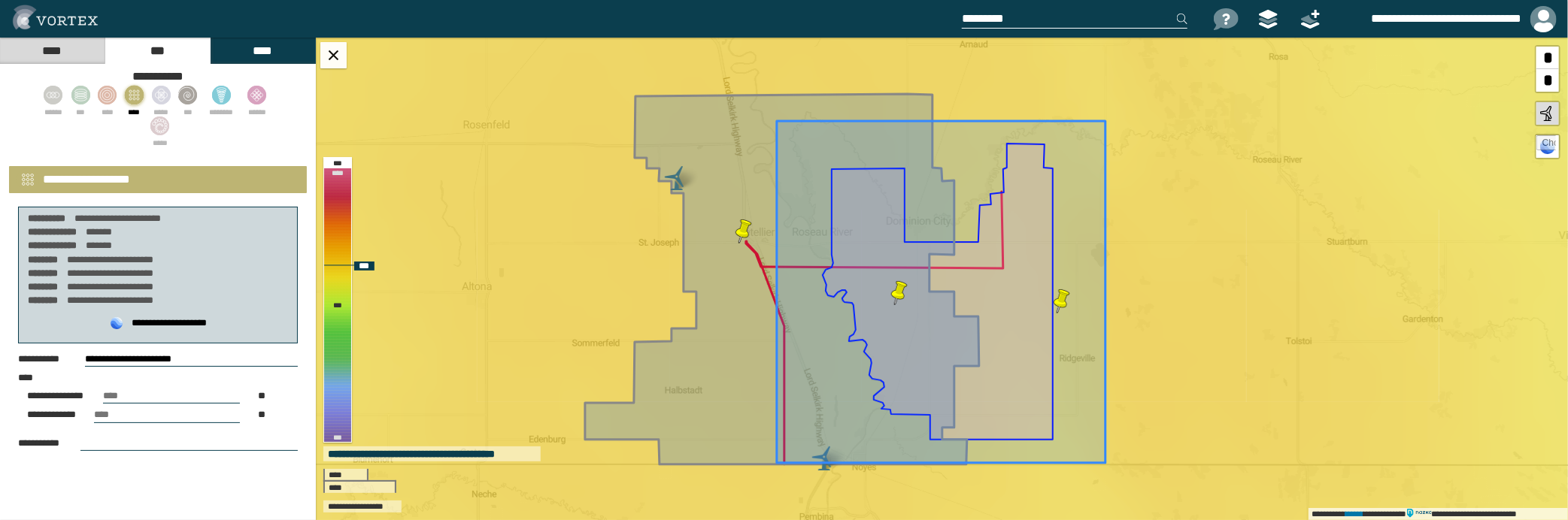 drag, startPoint x: 985, startPoint y: 365, endPoint x: 958, endPoint y: 355, distance: 28.79236 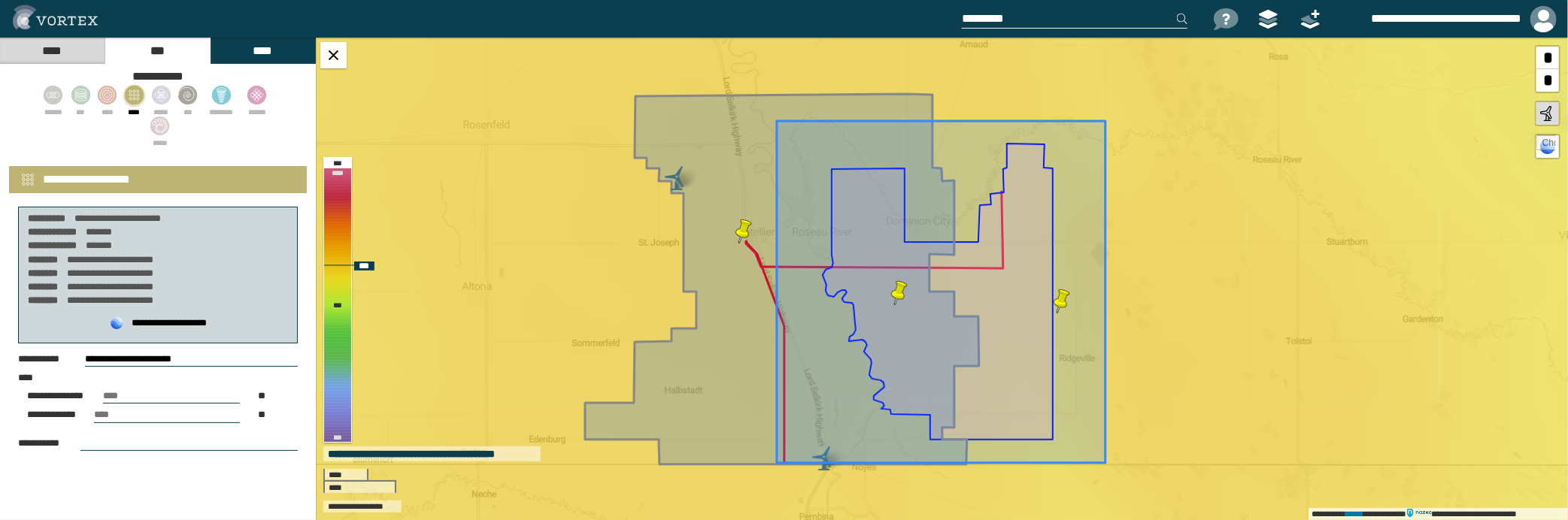 click 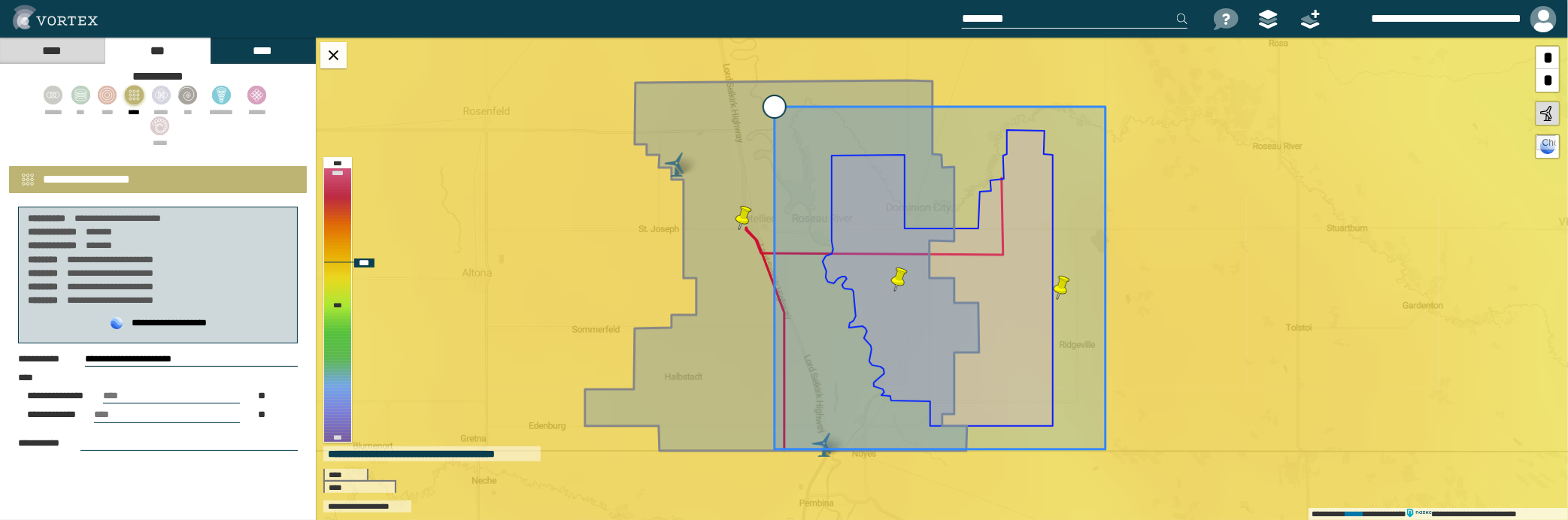 type on "**********" 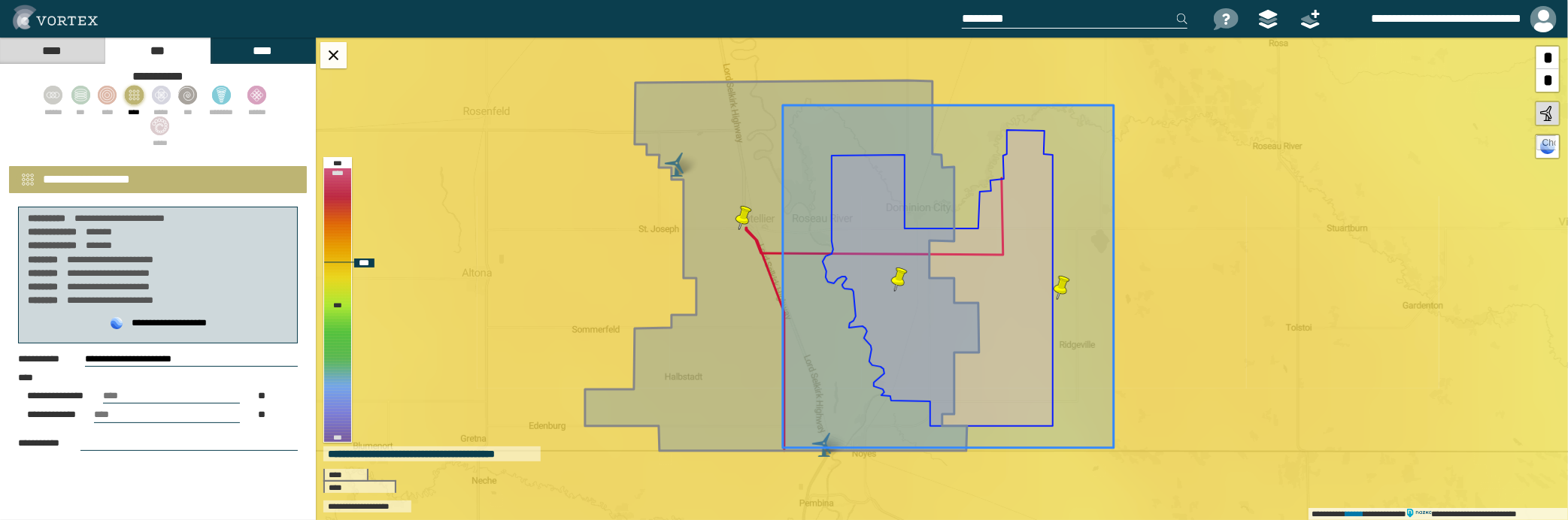 click 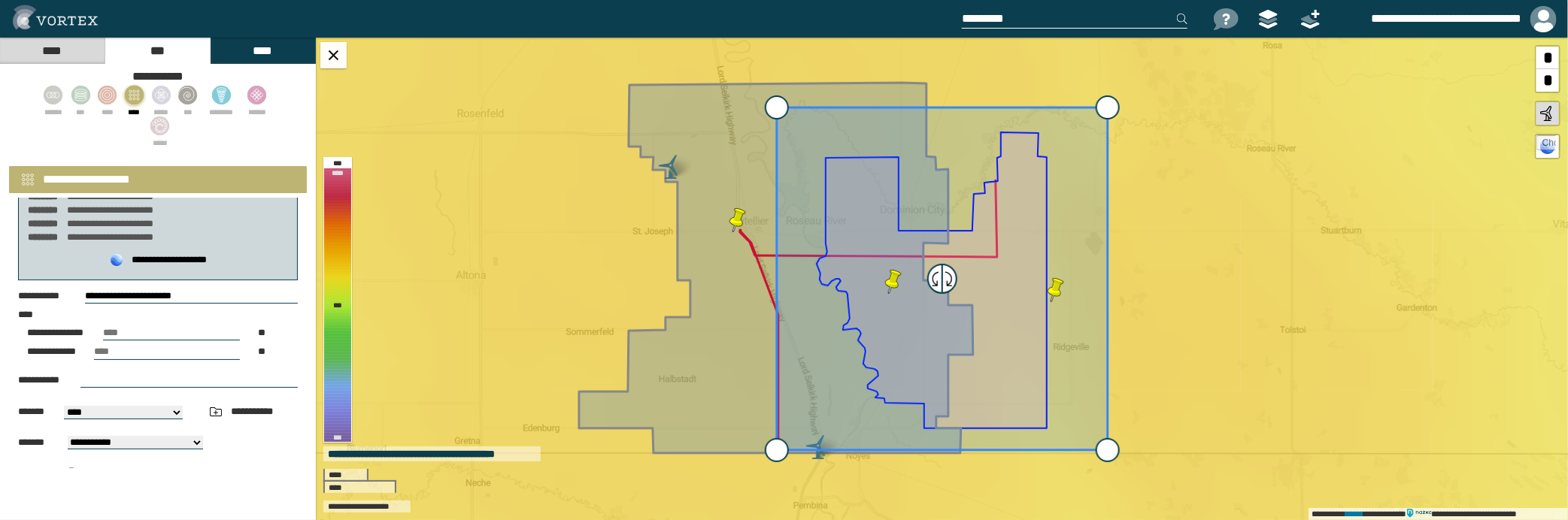 scroll, scrollTop: 136, scrollLeft: 0, axis: vertical 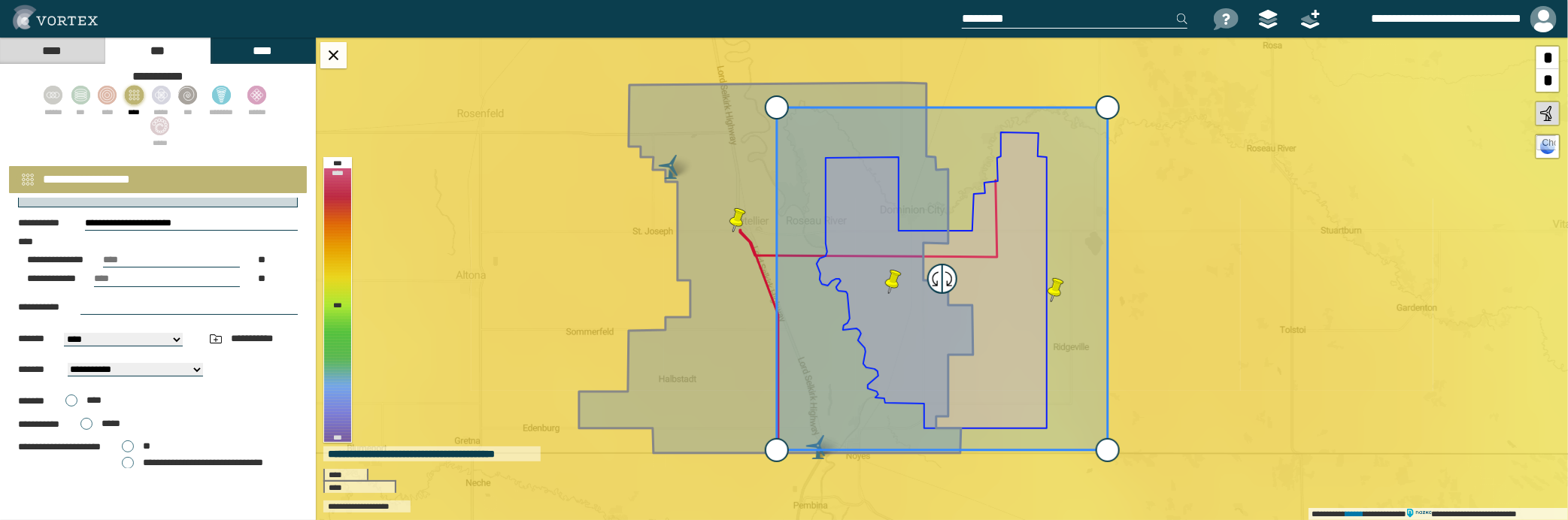 click at bounding box center (189, 307) 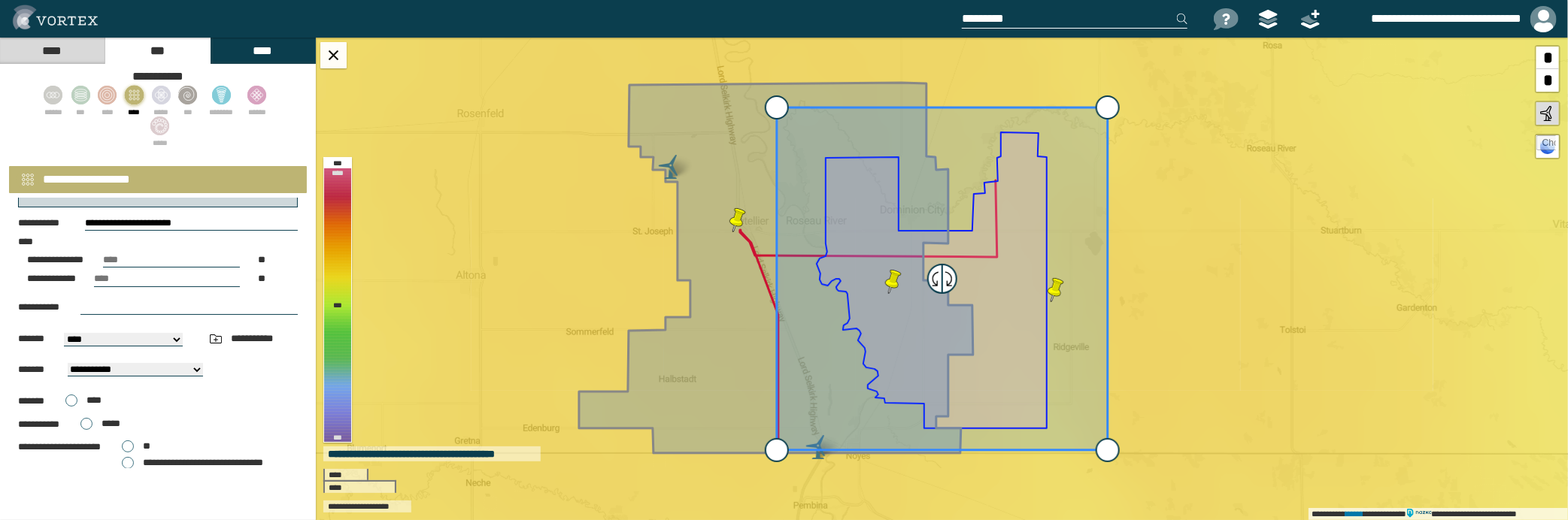 click on "[STREET_NUMBER] [STREET_NAME], [CITY], [STATE] [POSTAL_CODE]" at bounding box center (123, 340) 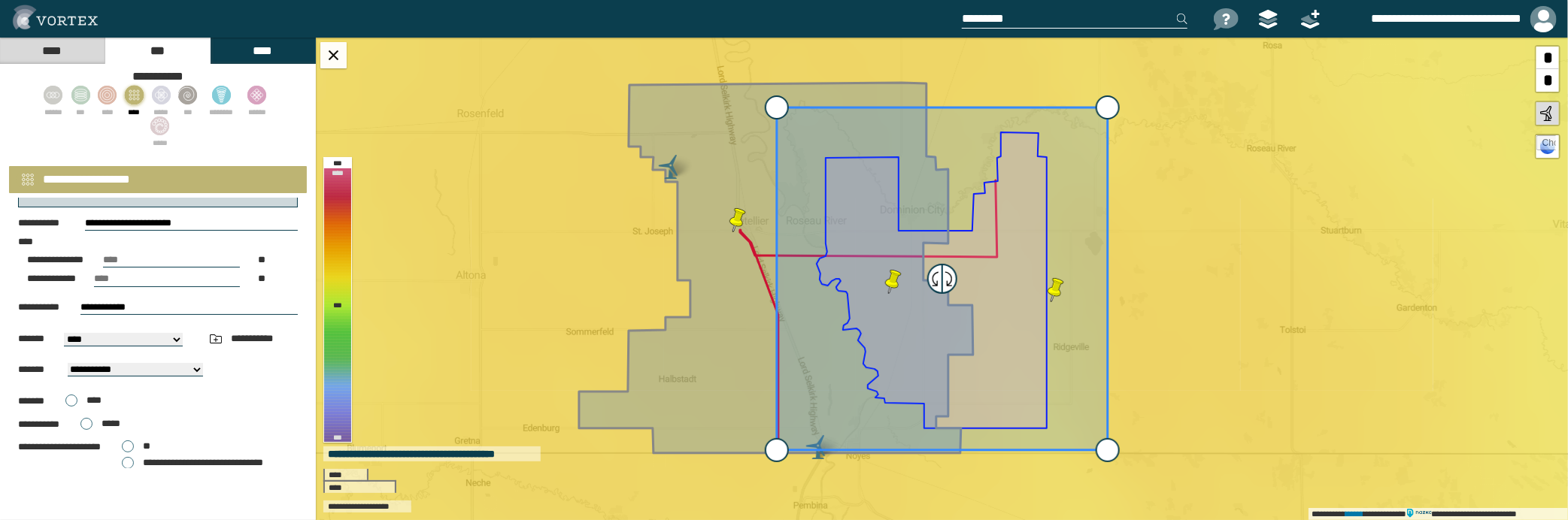 type on "**********" 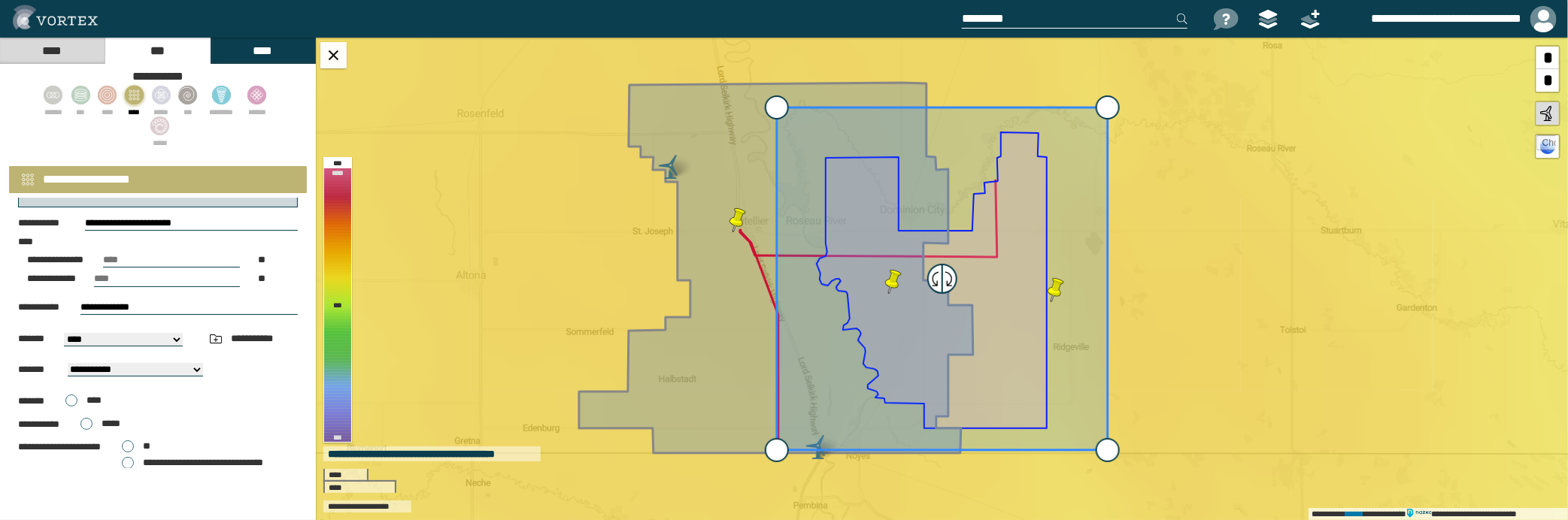 drag, startPoint x: 142, startPoint y: 305, endPoint x: 76, endPoint y: 312, distance: 66.37017 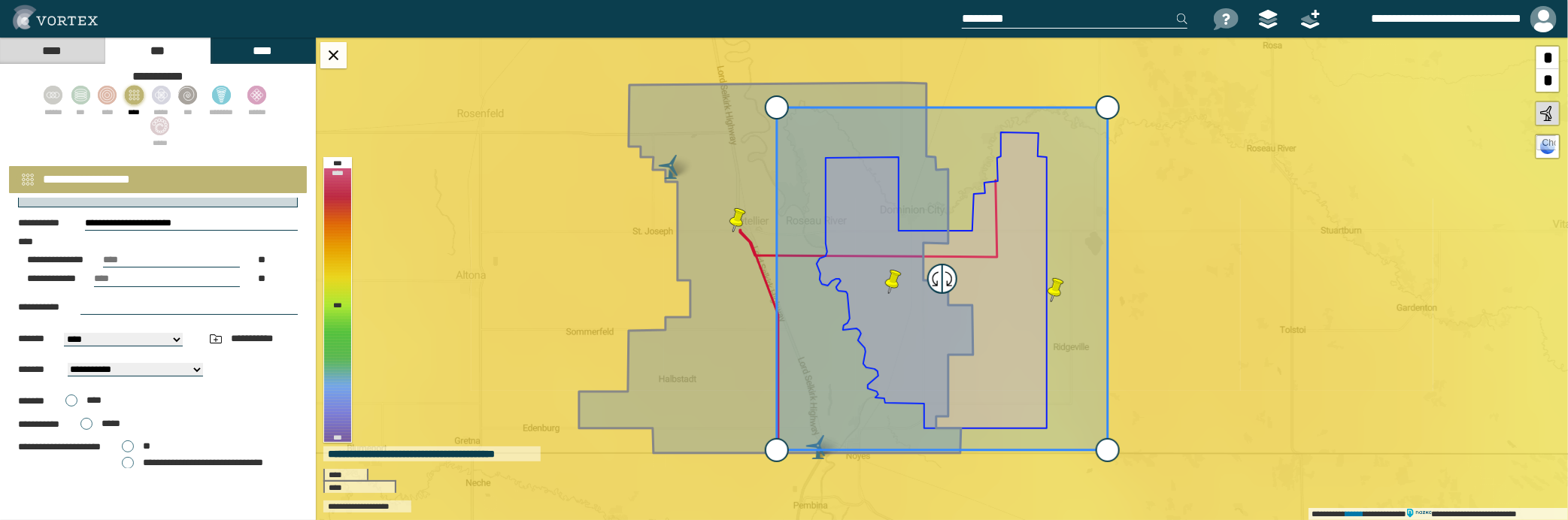 click at bounding box center (189, 307) 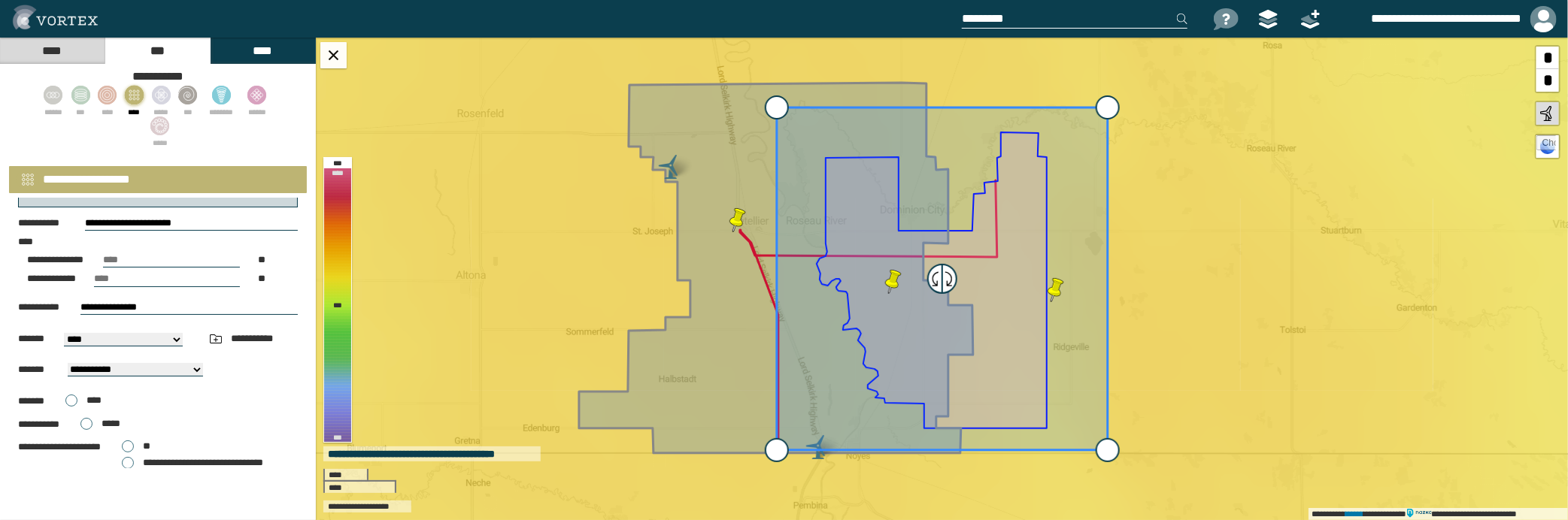 drag, startPoint x: 114, startPoint y: 304, endPoint x: 78, endPoint y: 307, distance: 36.124784 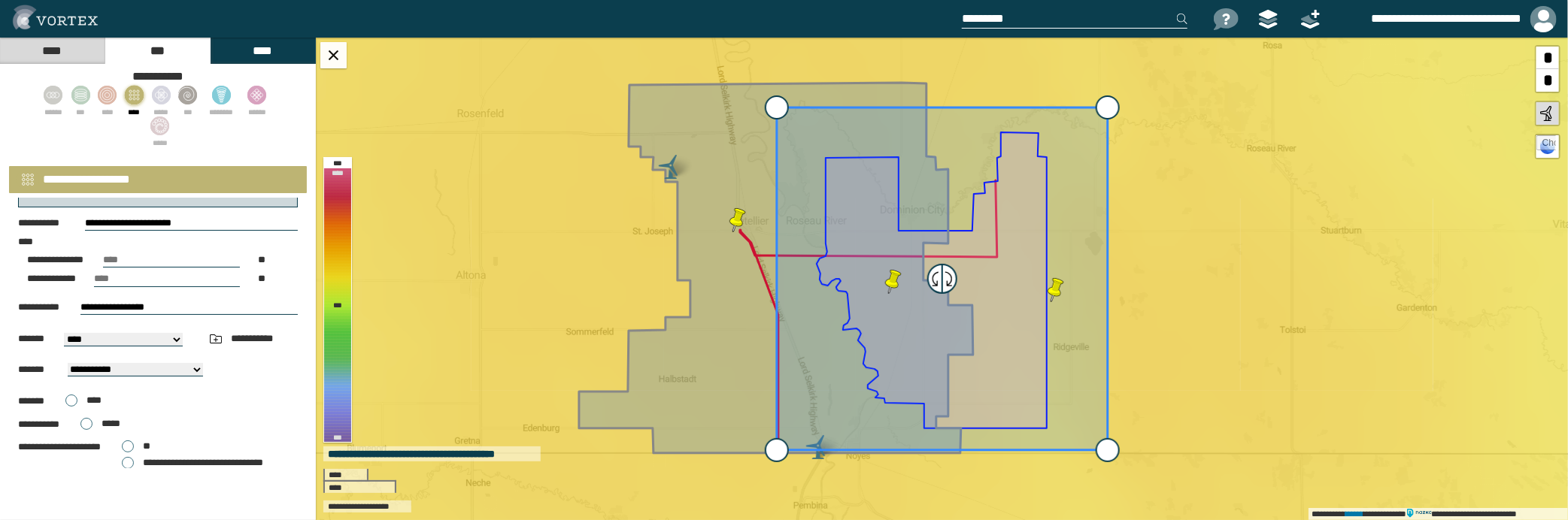 type on "**********" 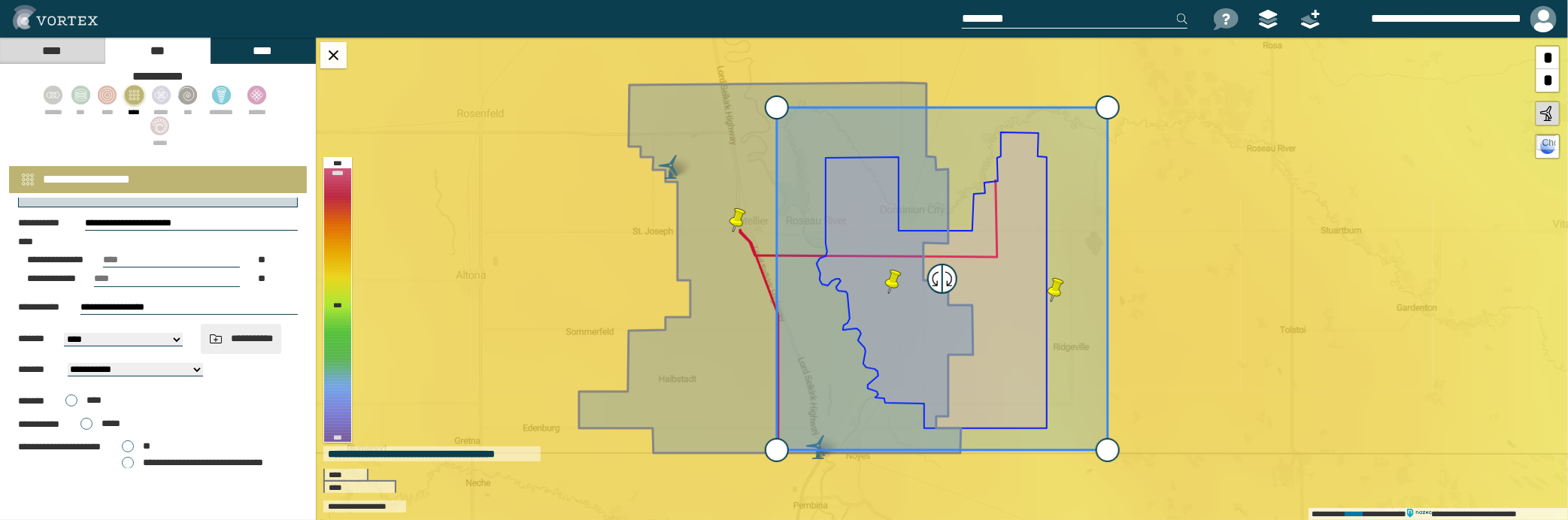 click on "**********" at bounding box center [241, 338] 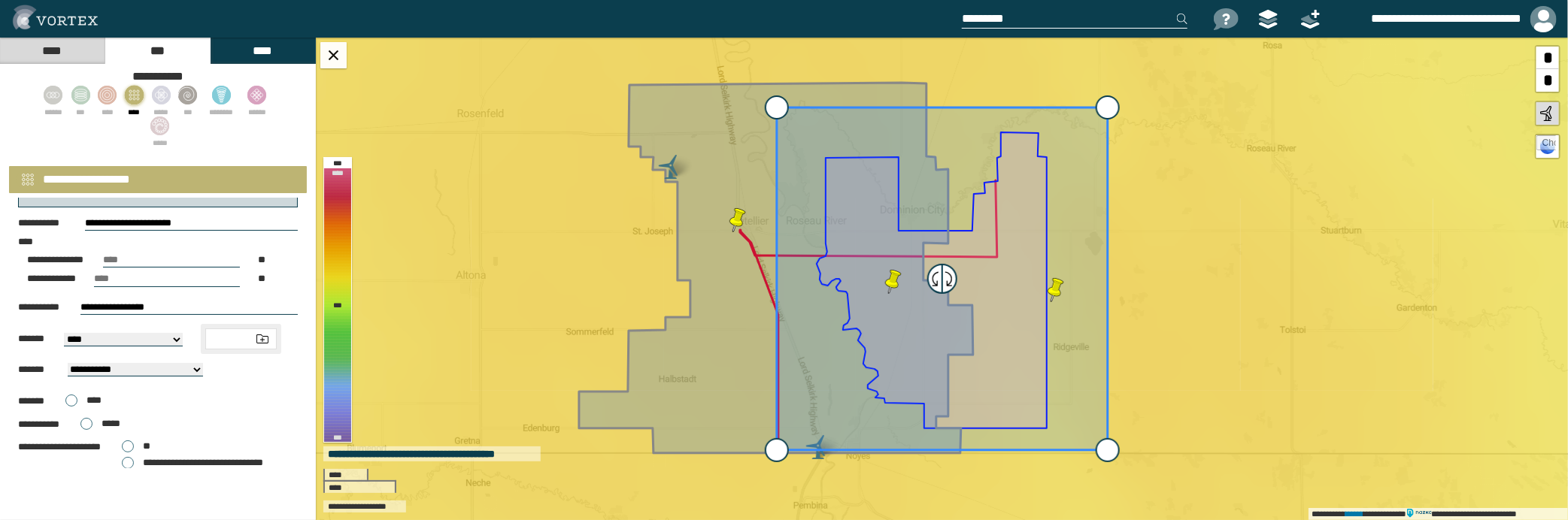click at bounding box center (241, 339) 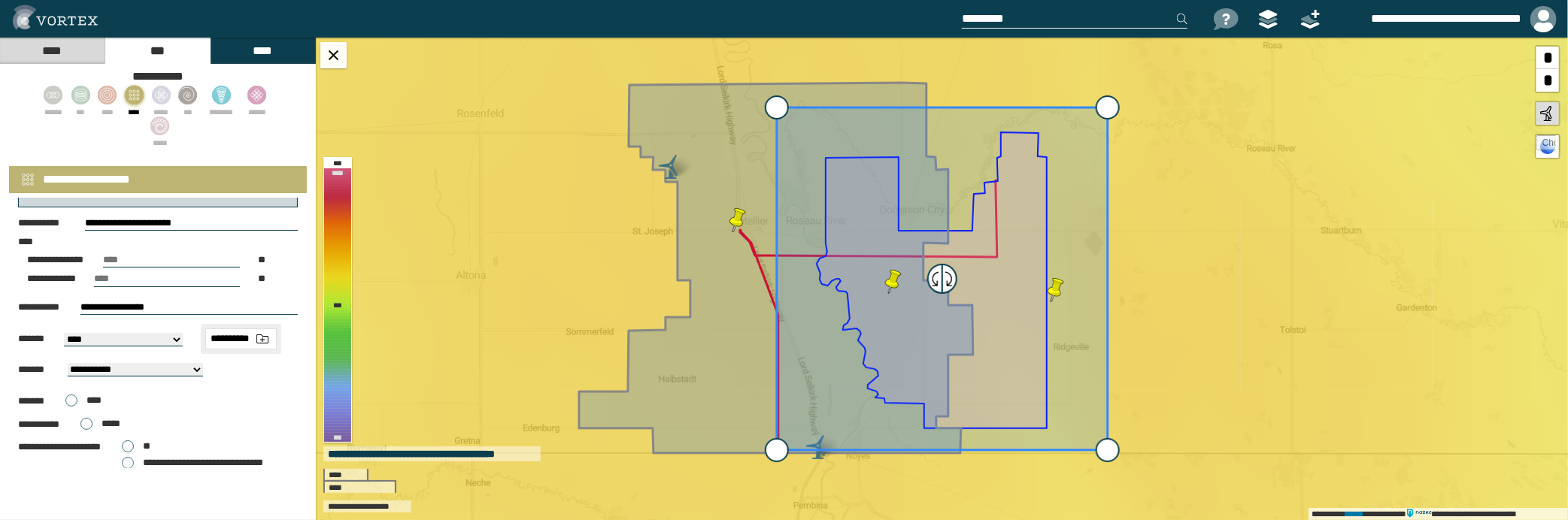 drag, startPoint x: 255, startPoint y: 338, endPoint x: 252, endPoint y: 346, distance: 8.544004 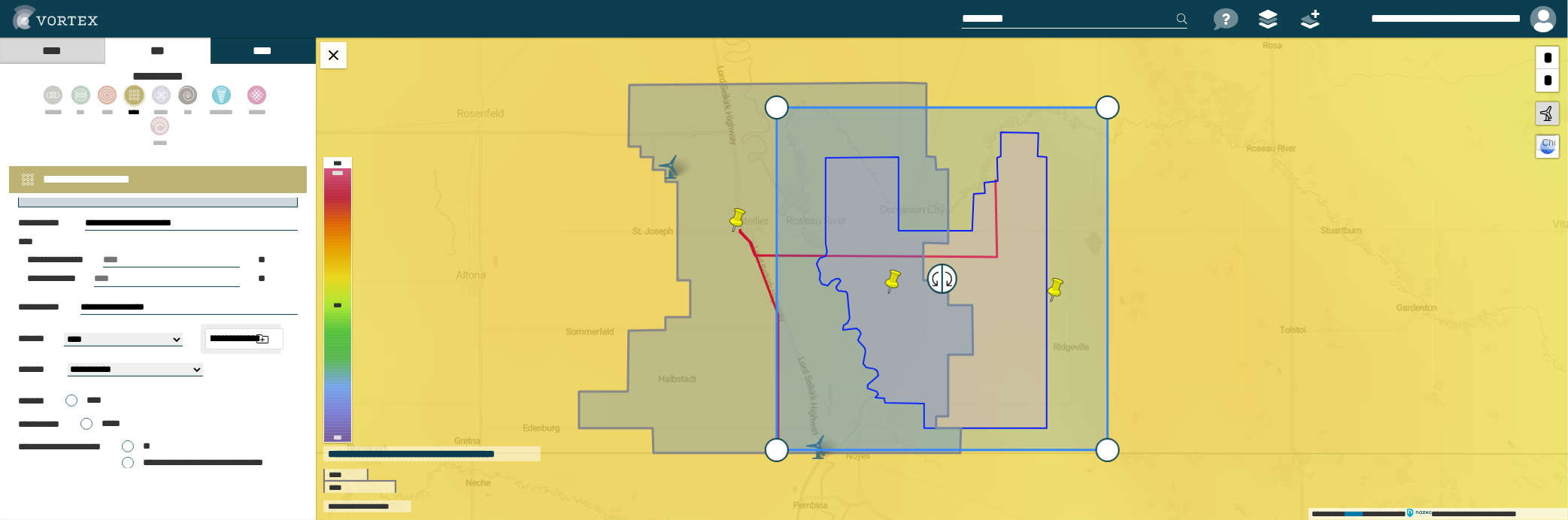 scroll, scrollTop: 0, scrollLeft: 54, axis: horizontal 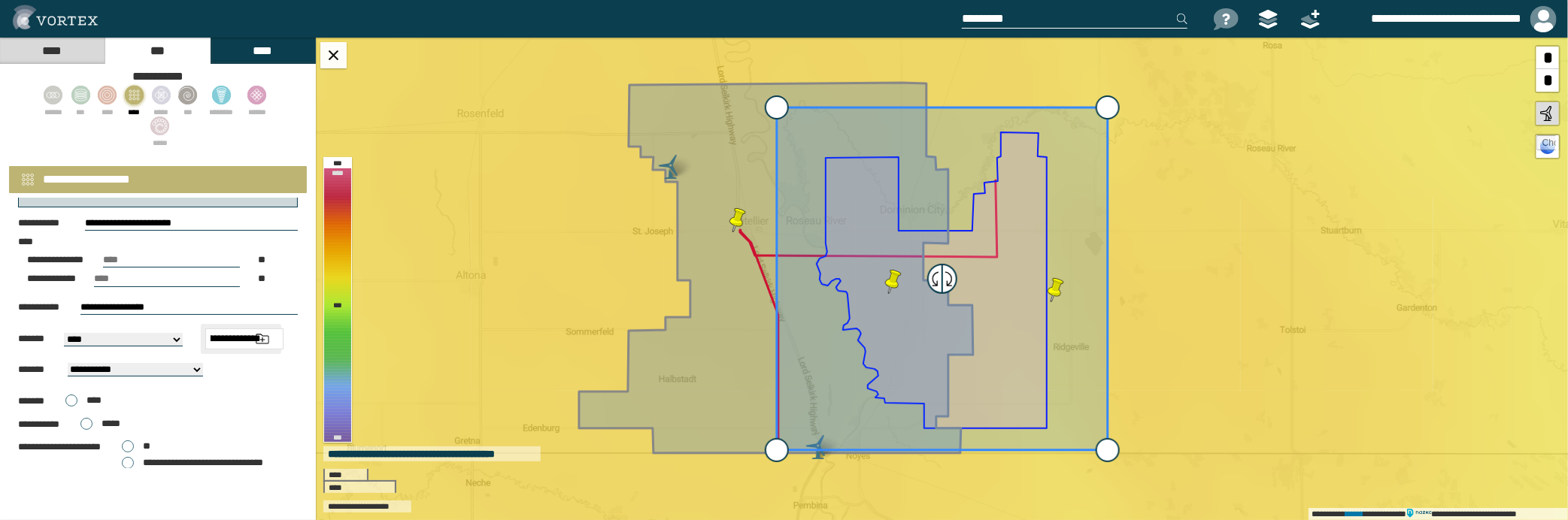 type on "**********" 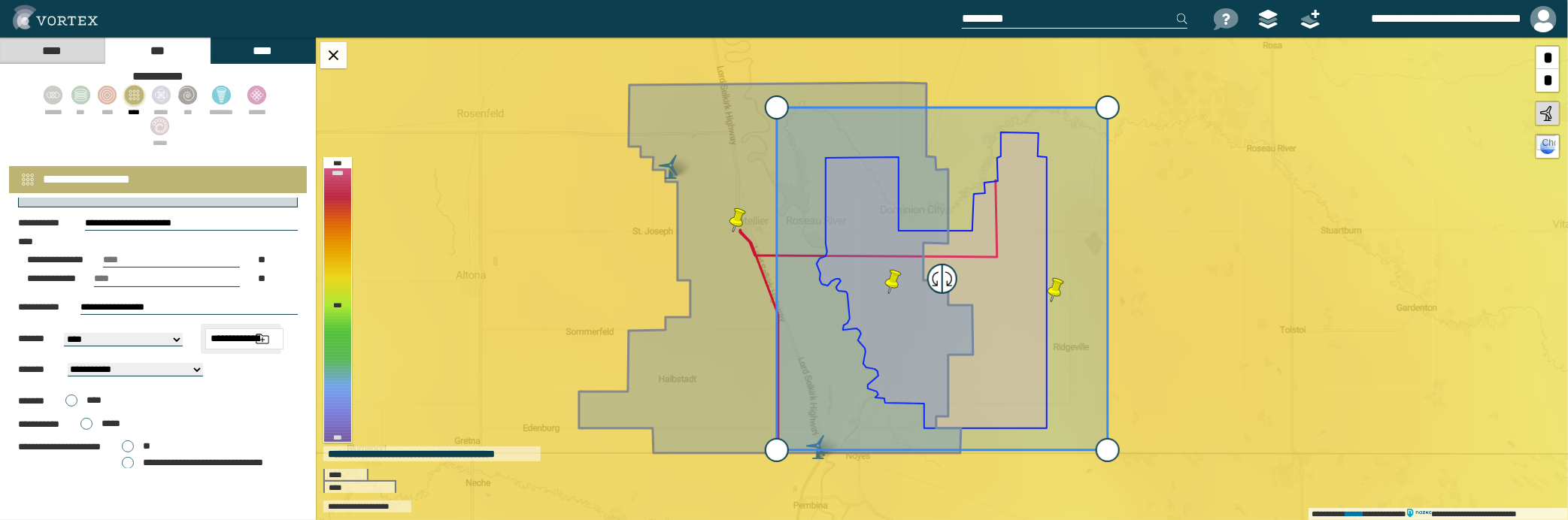 click at bounding box center (262, 339) 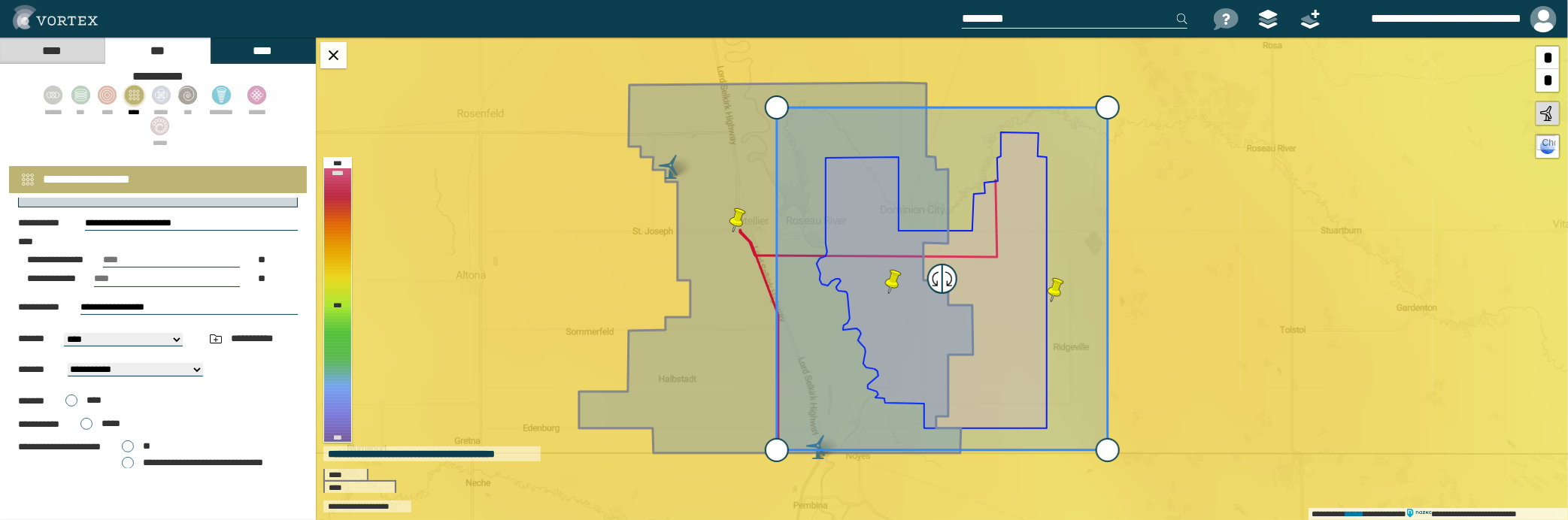 click on "[STREET_NUMBER] [STREET_NAME], [CITY], [STATE] [POSTAL_CODE]" at bounding box center (123, 340) 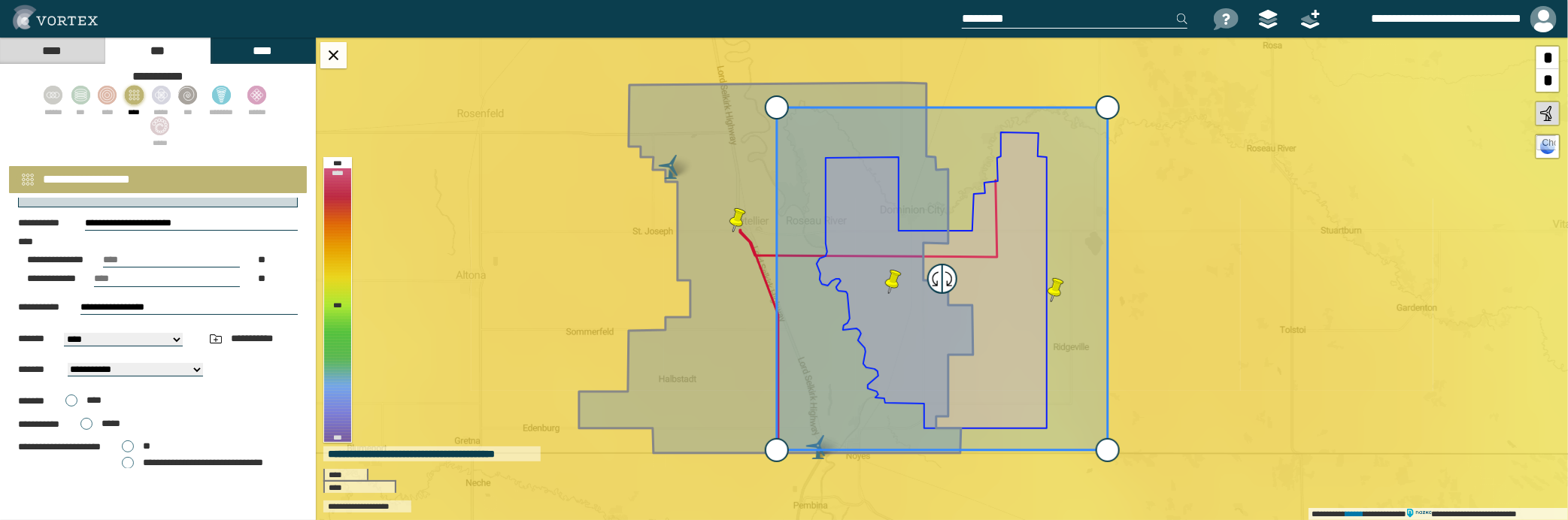 click on "[STREET_NUMBER] [STREET_NAME], [CITY], [STATE] [POSTAL_CODE]" at bounding box center [123, 340] 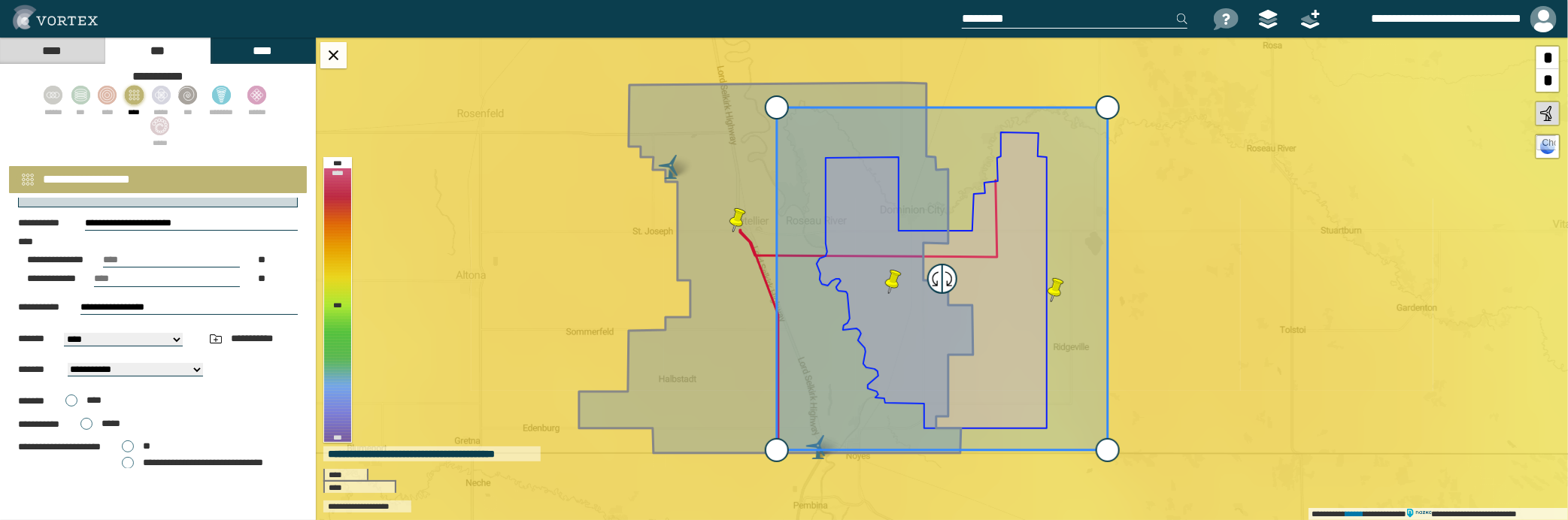 select on "*****" 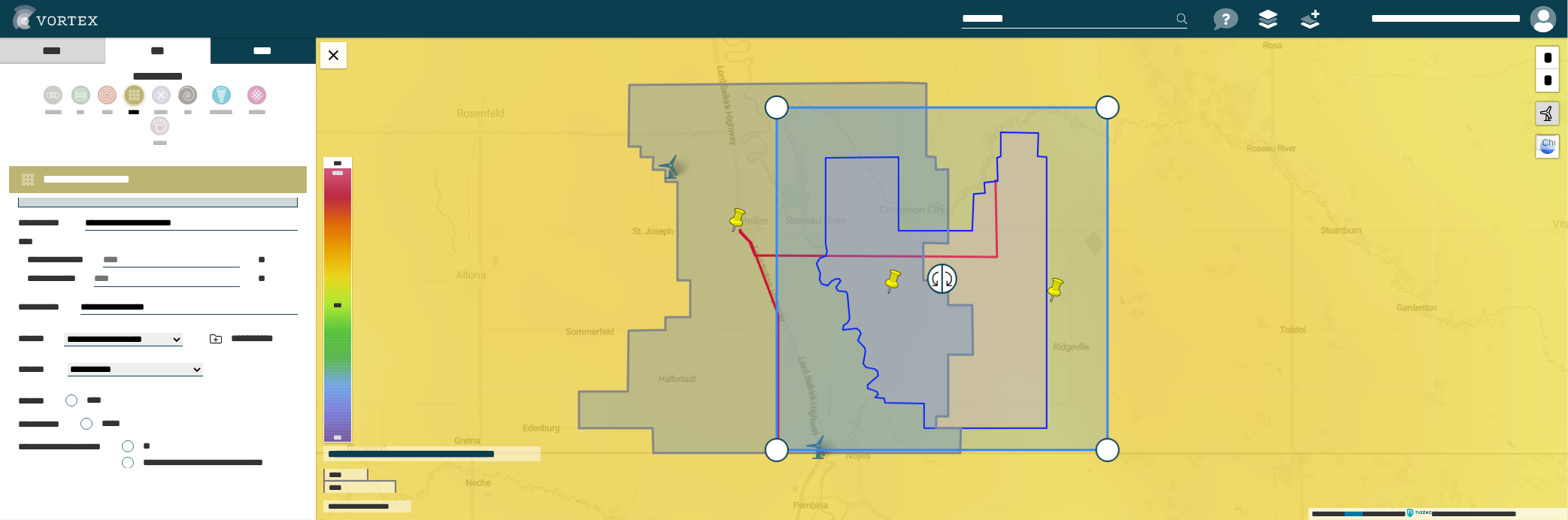 click on "[STREET_NUMBER] [STREET_NAME], [CITY], [STATE] [POSTAL_CODE]" at bounding box center [123, 340] 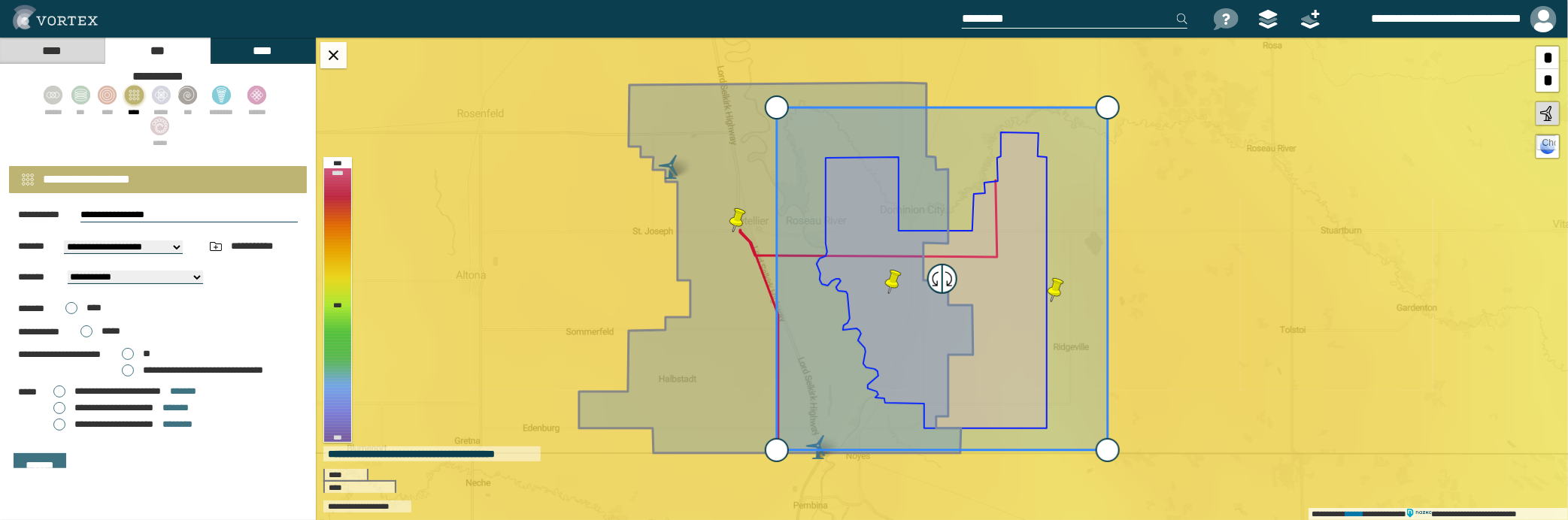 scroll, scrollTop: 242, scrollLeft: 0, axis: vertical 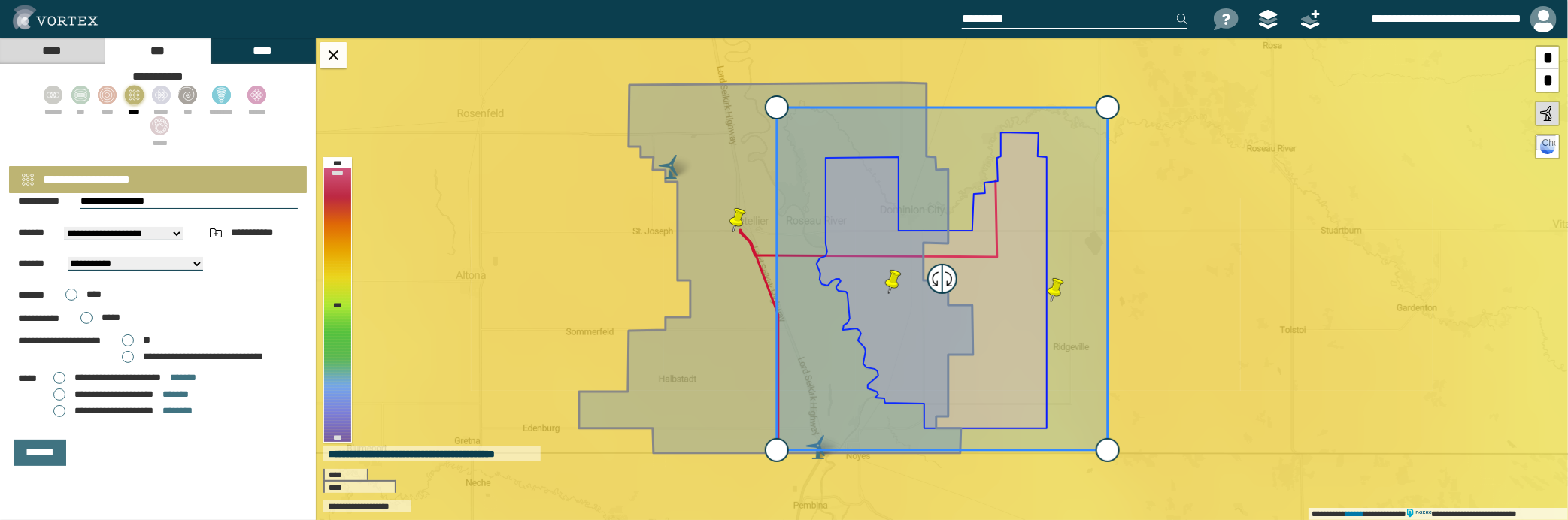 click on "**" at bounding box center (136, 340) 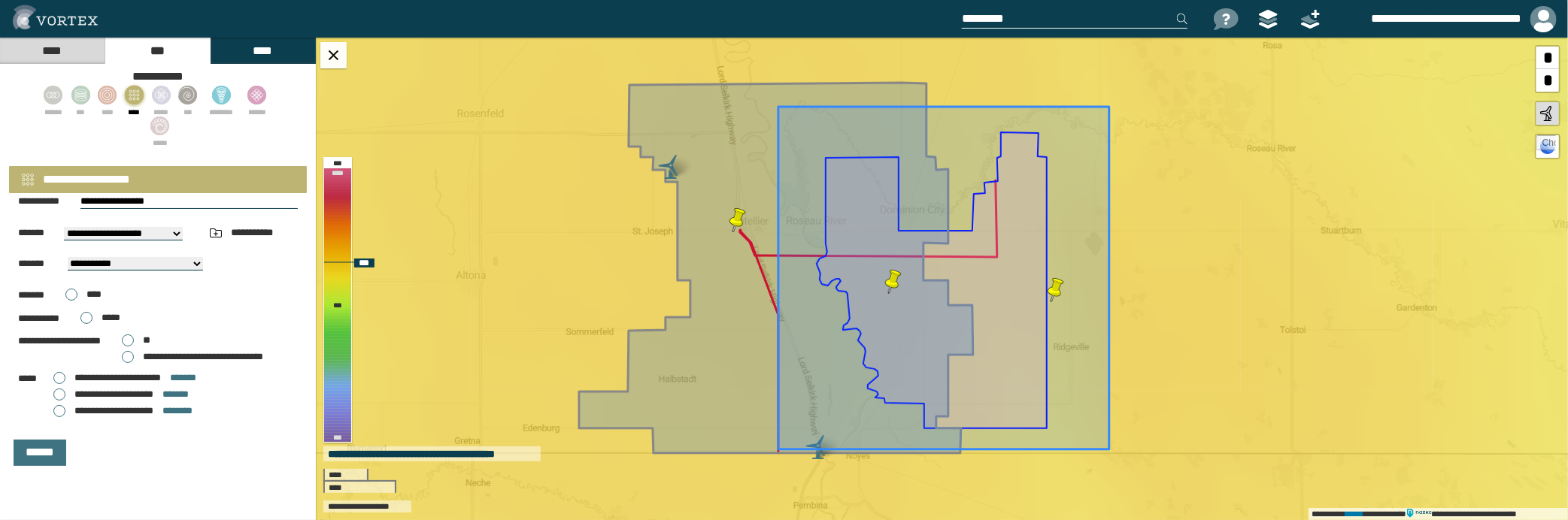 click 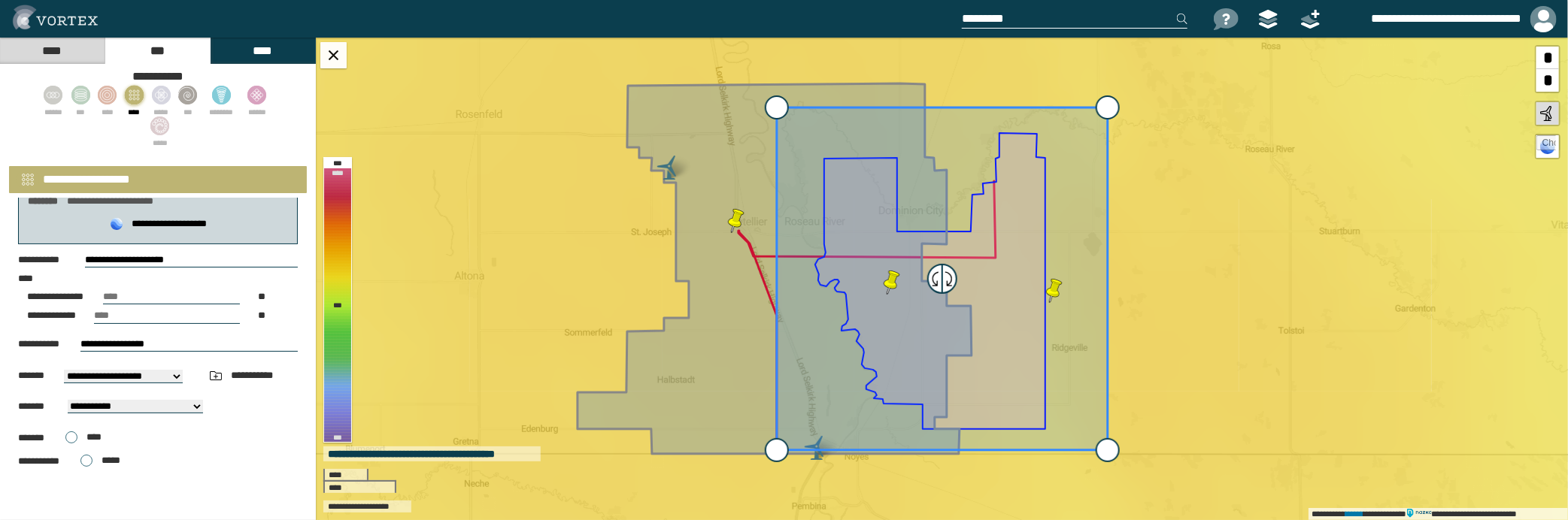 scroll, scrollTop: 242, scrollLeft: 0, axis: vertical 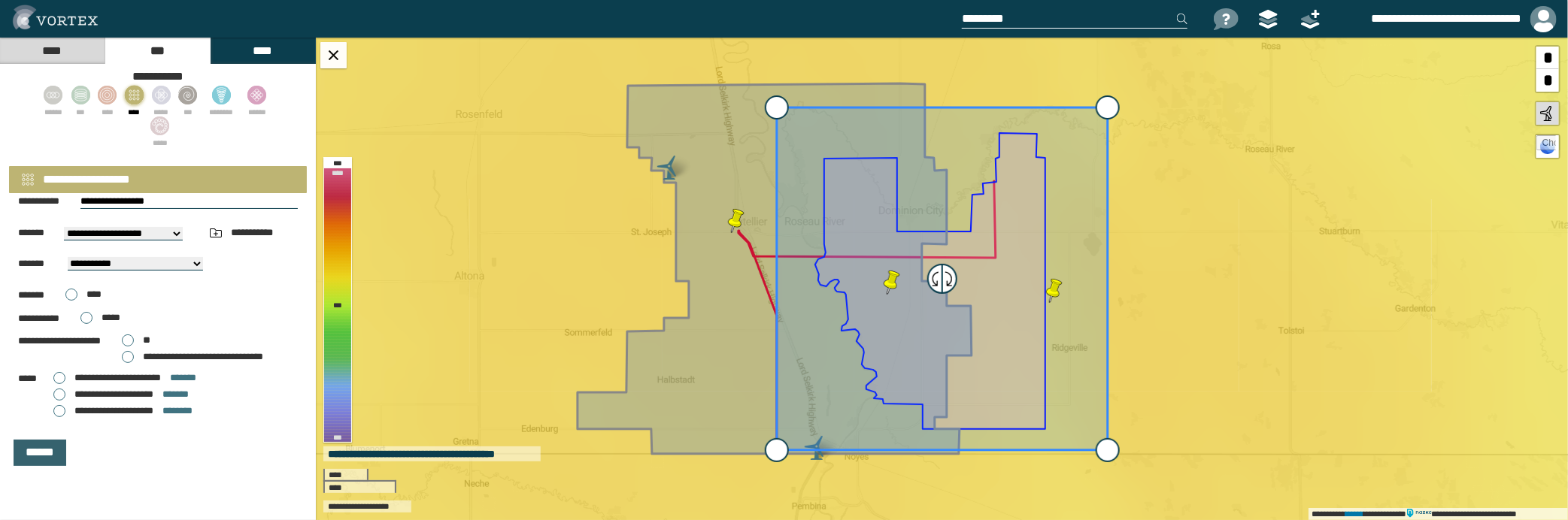 click on "******" at bounding box center (40, 452) 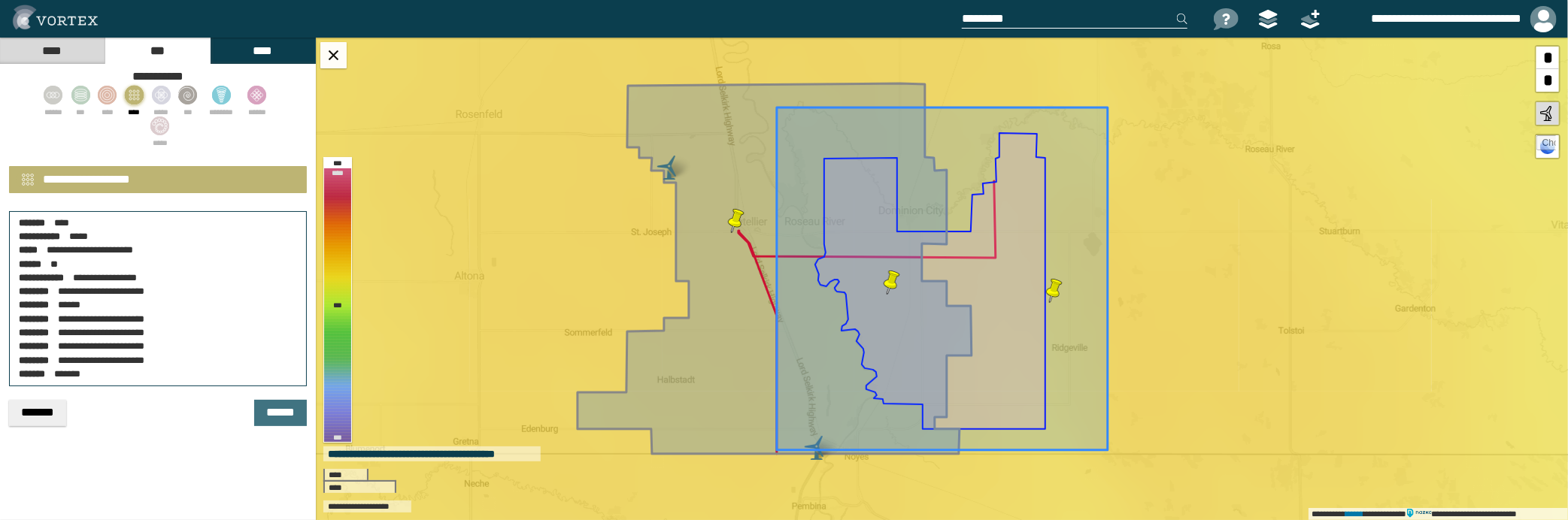click on "[FIRST] [LAST]" at bounding box center (158, 413) 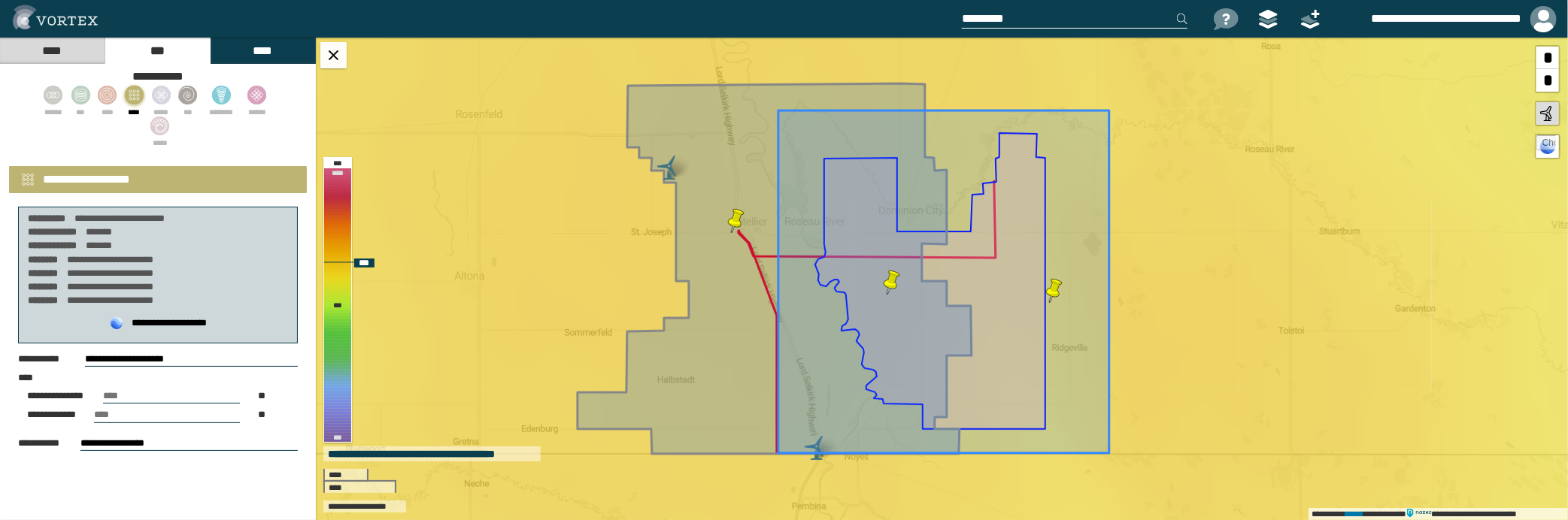 click 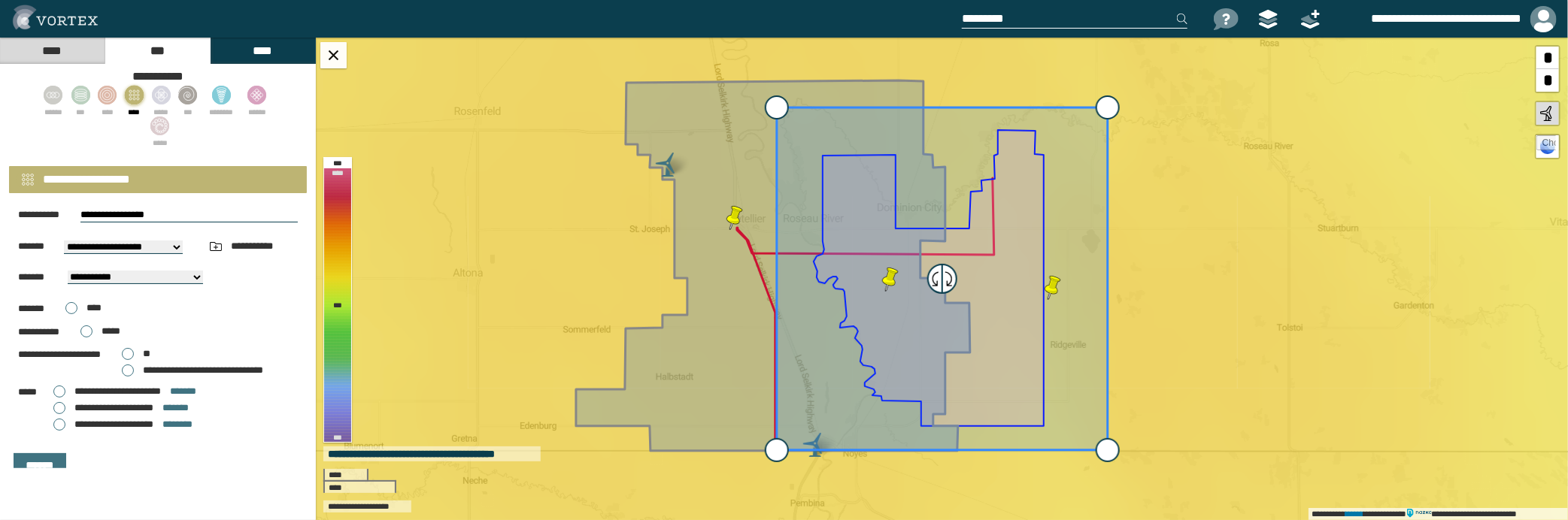 scroll, scrollTop: 242, scrollLeft: 0, axis: vertical 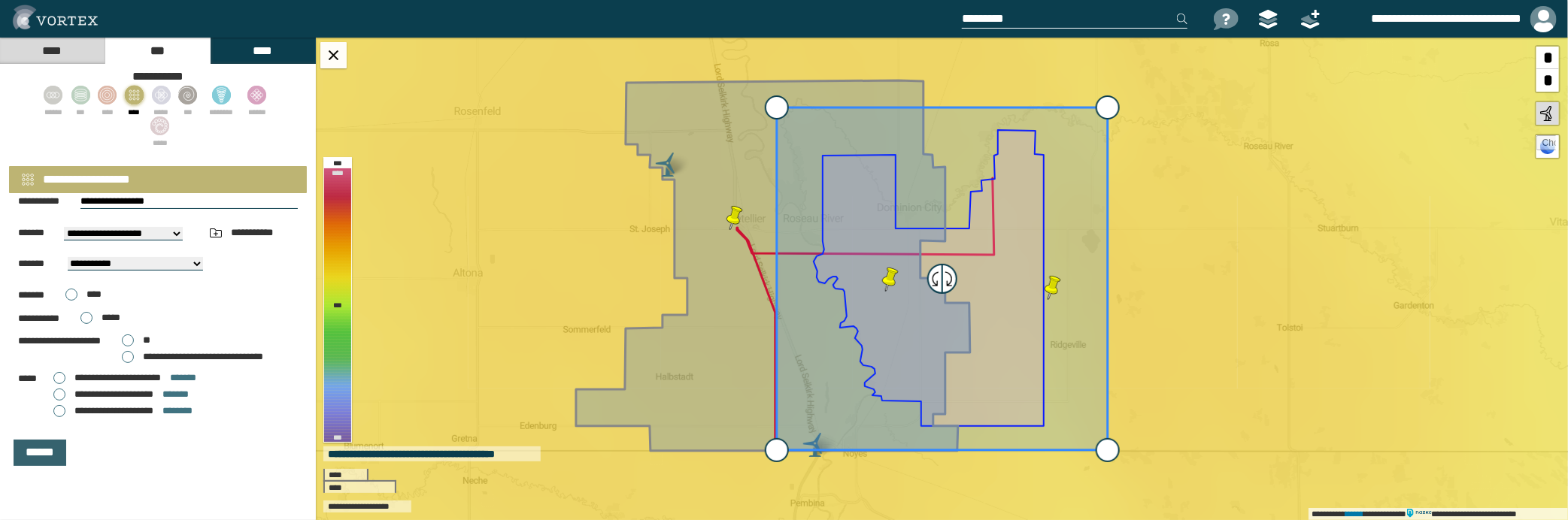 click on "******" at bounding box center (40, 452) 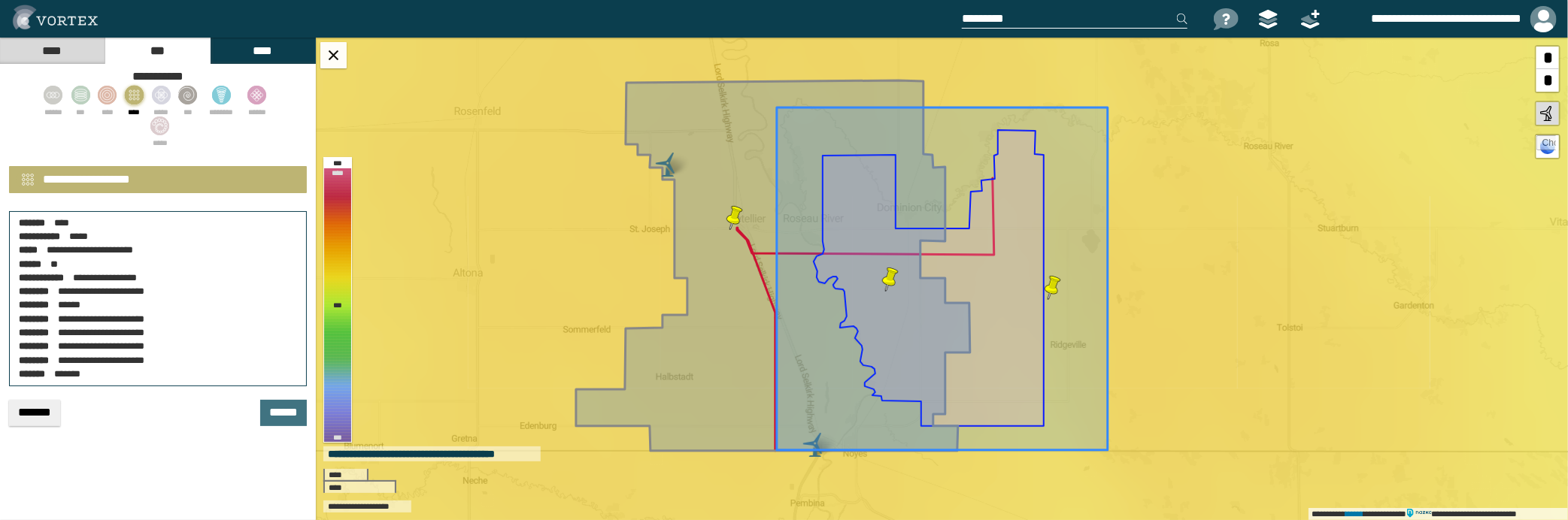 scroll, scrollTop: 0, scrollLeft: 0, axis: both 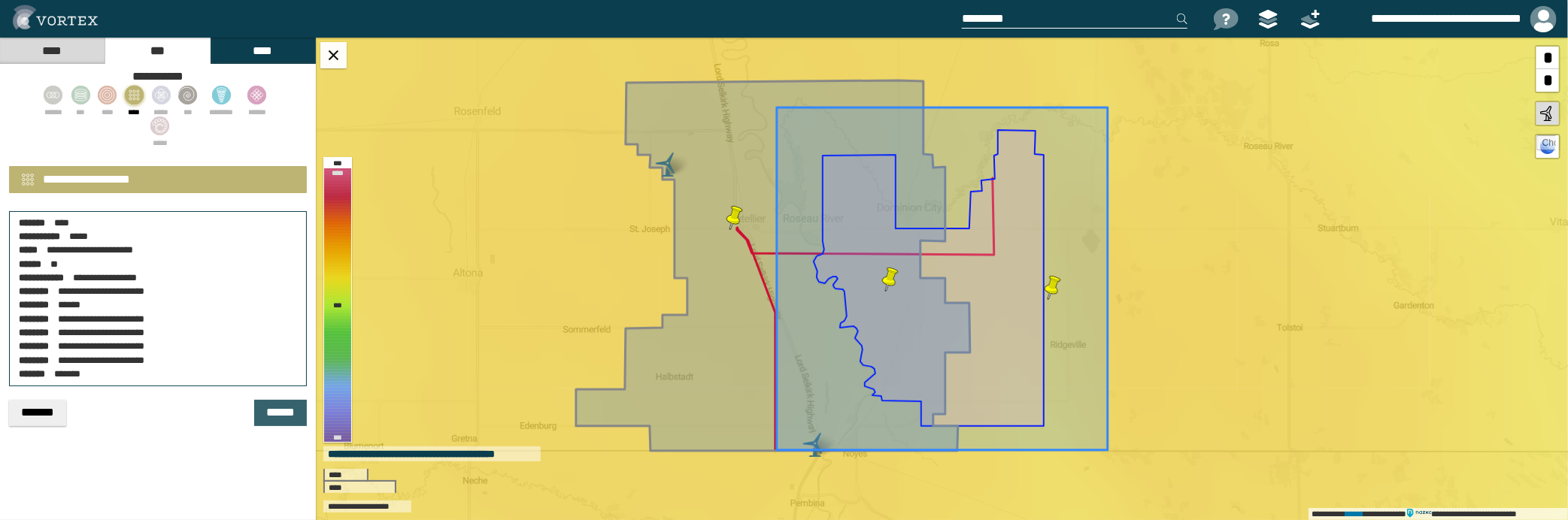 click on "******" at bounding box center (281, 413) 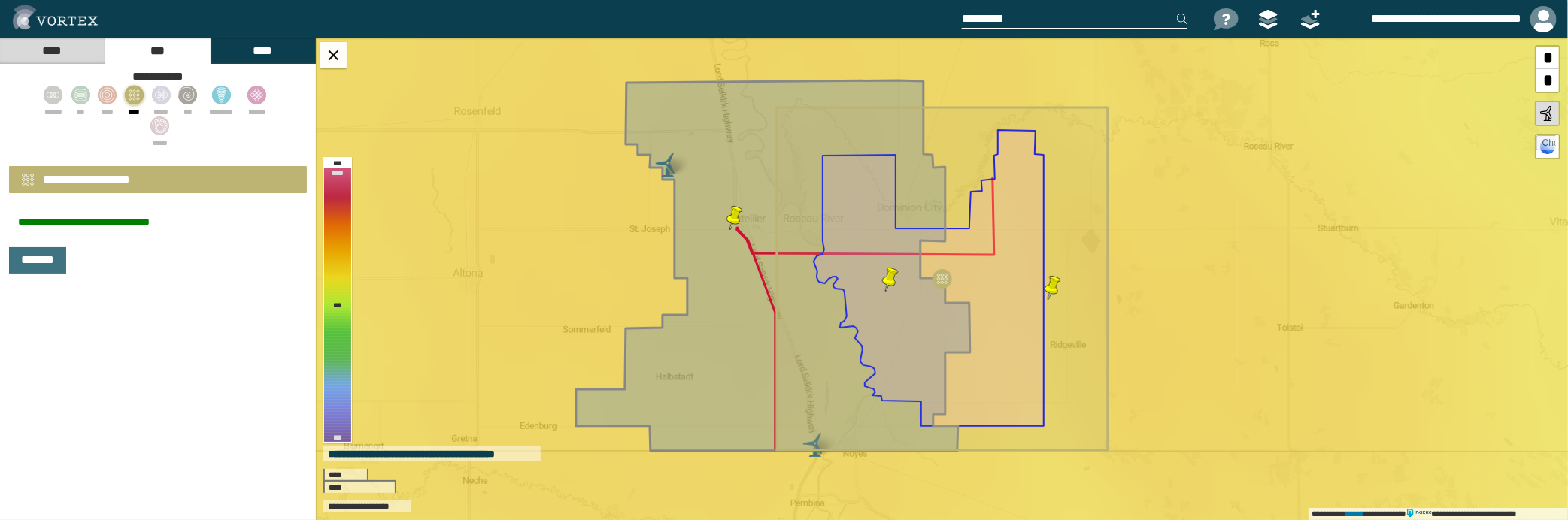 click on "****" at bounding box center [52, 50] 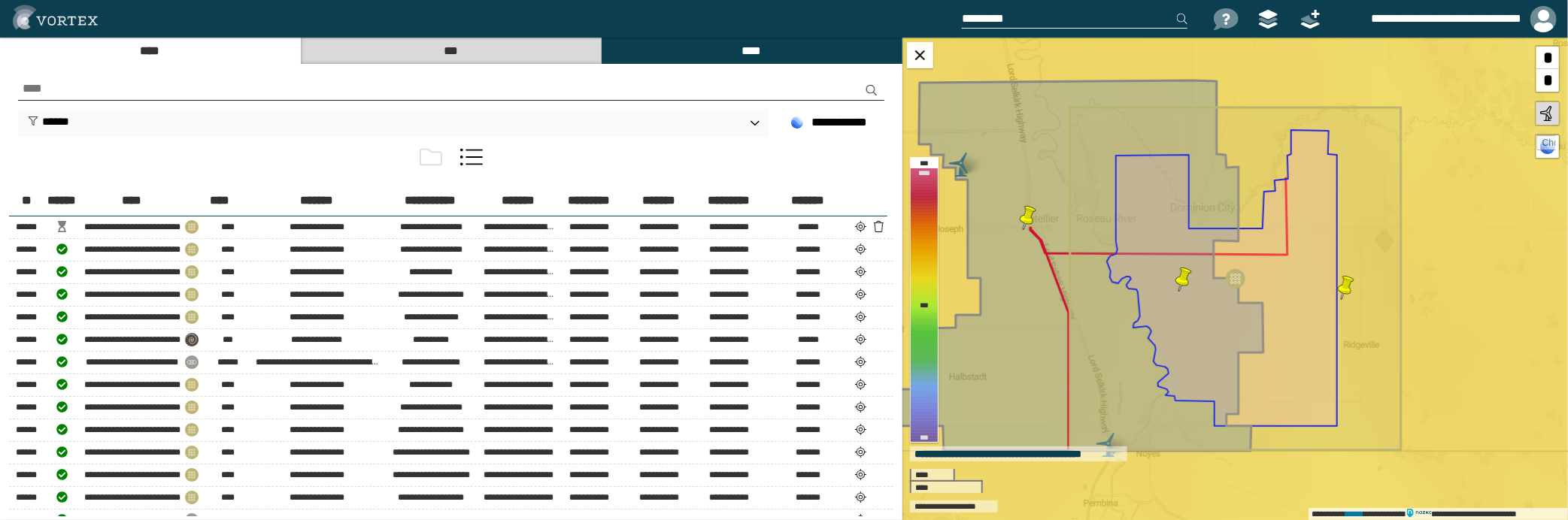 click at bounding box center [472, 157] 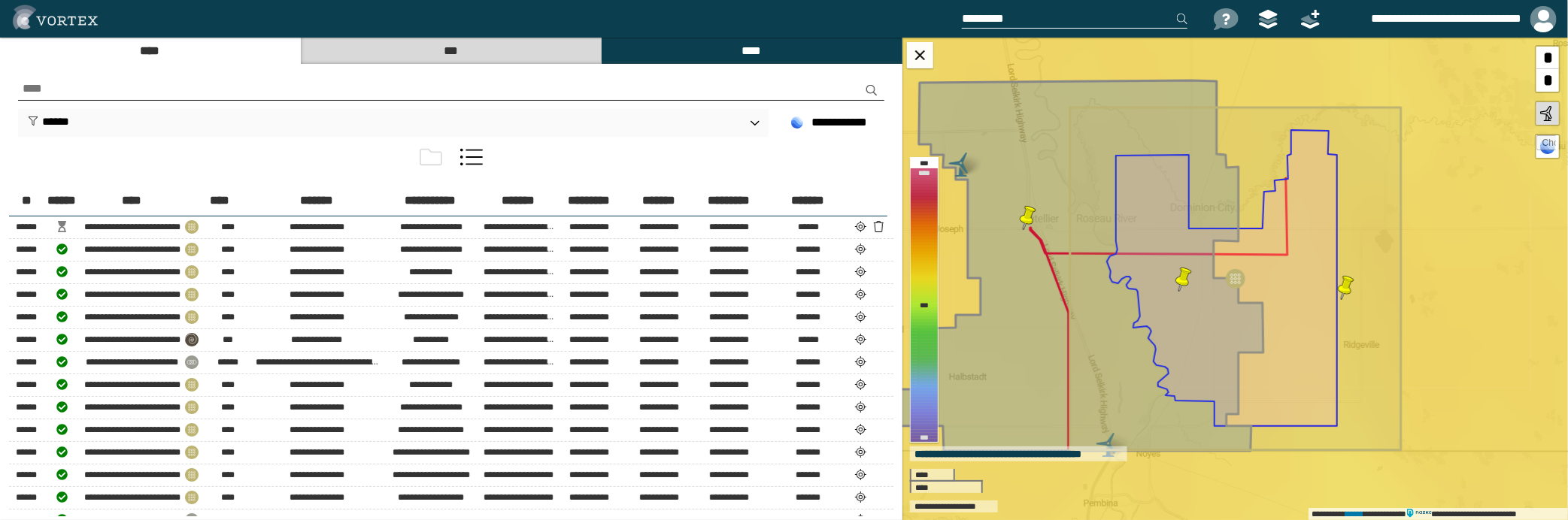 click at bounding box center (451, 160) 